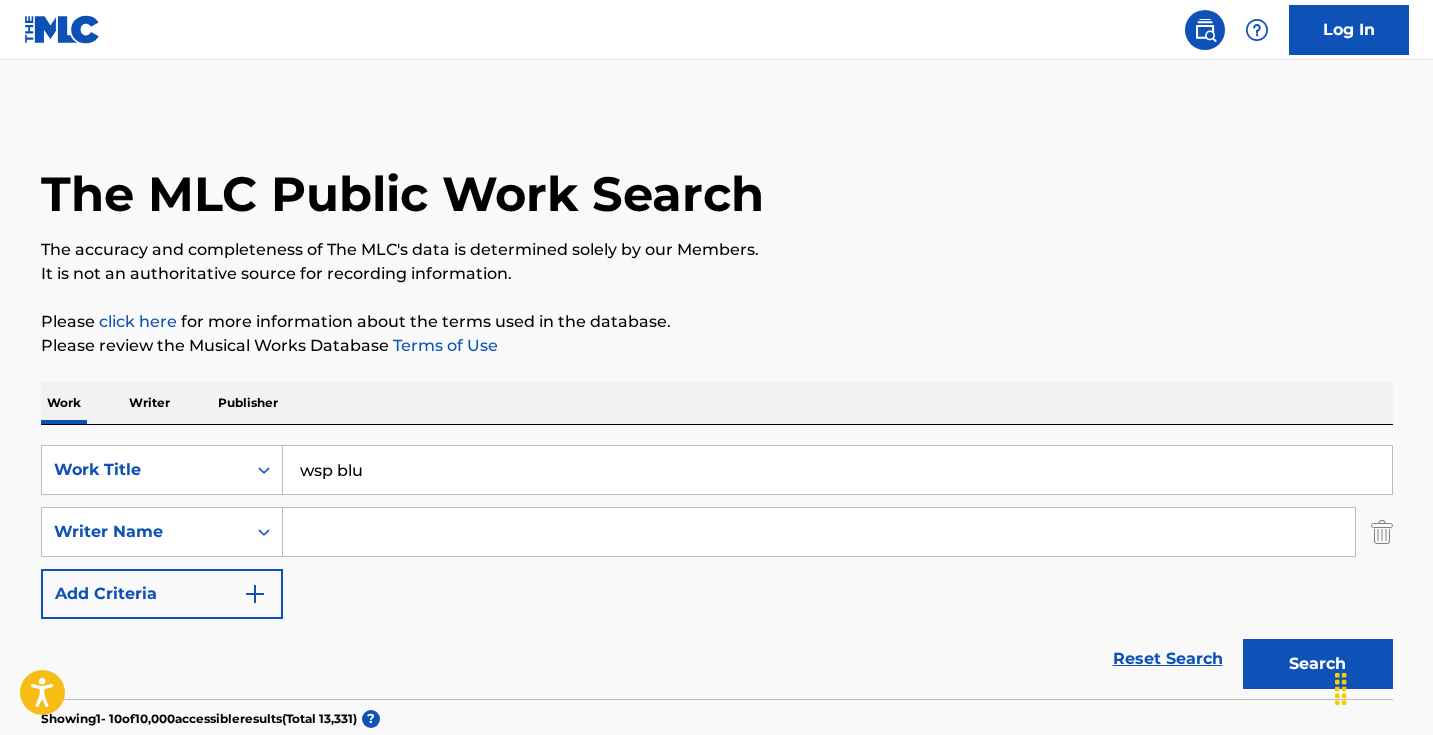 scroll, scrollTop: 279, scrollLeft: 0, axis: vertical 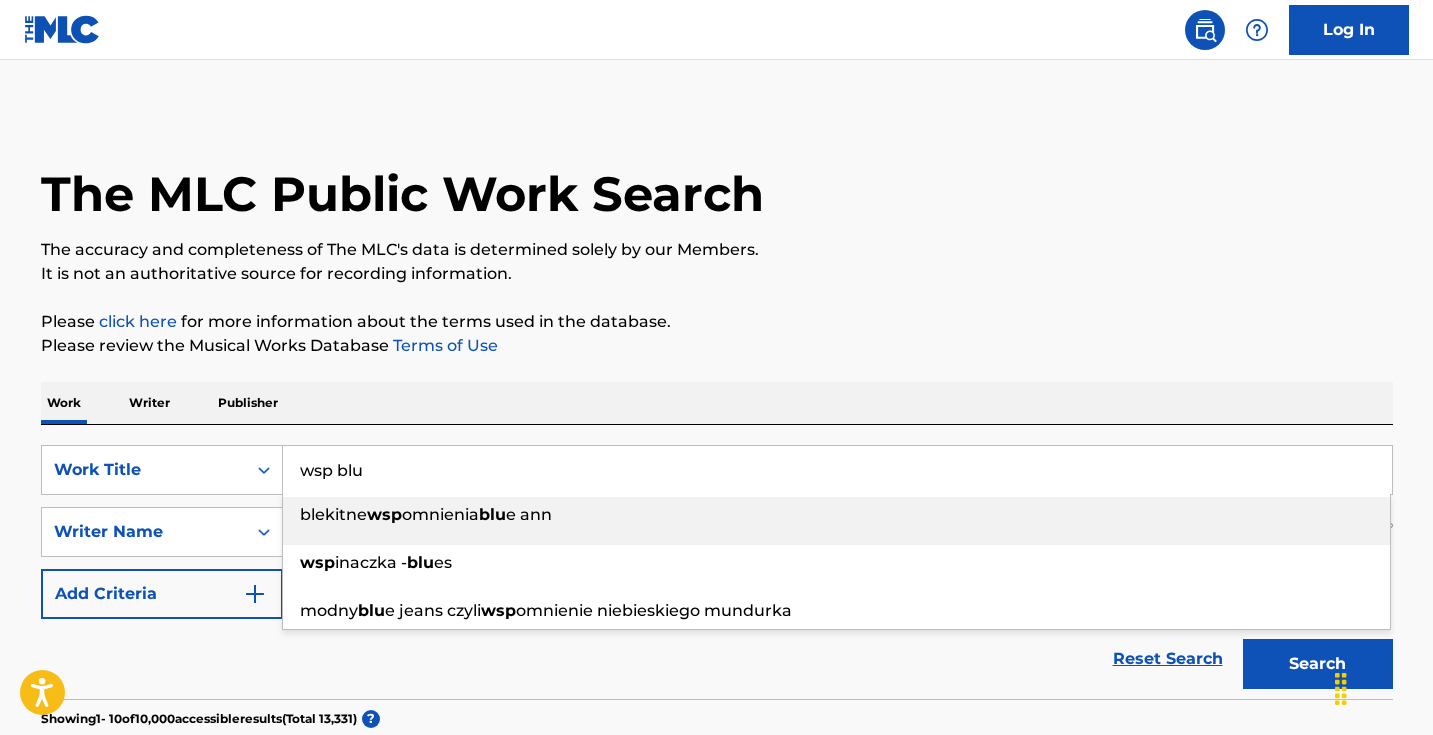 click on "wsp blu" at bounding box center [837, 470] 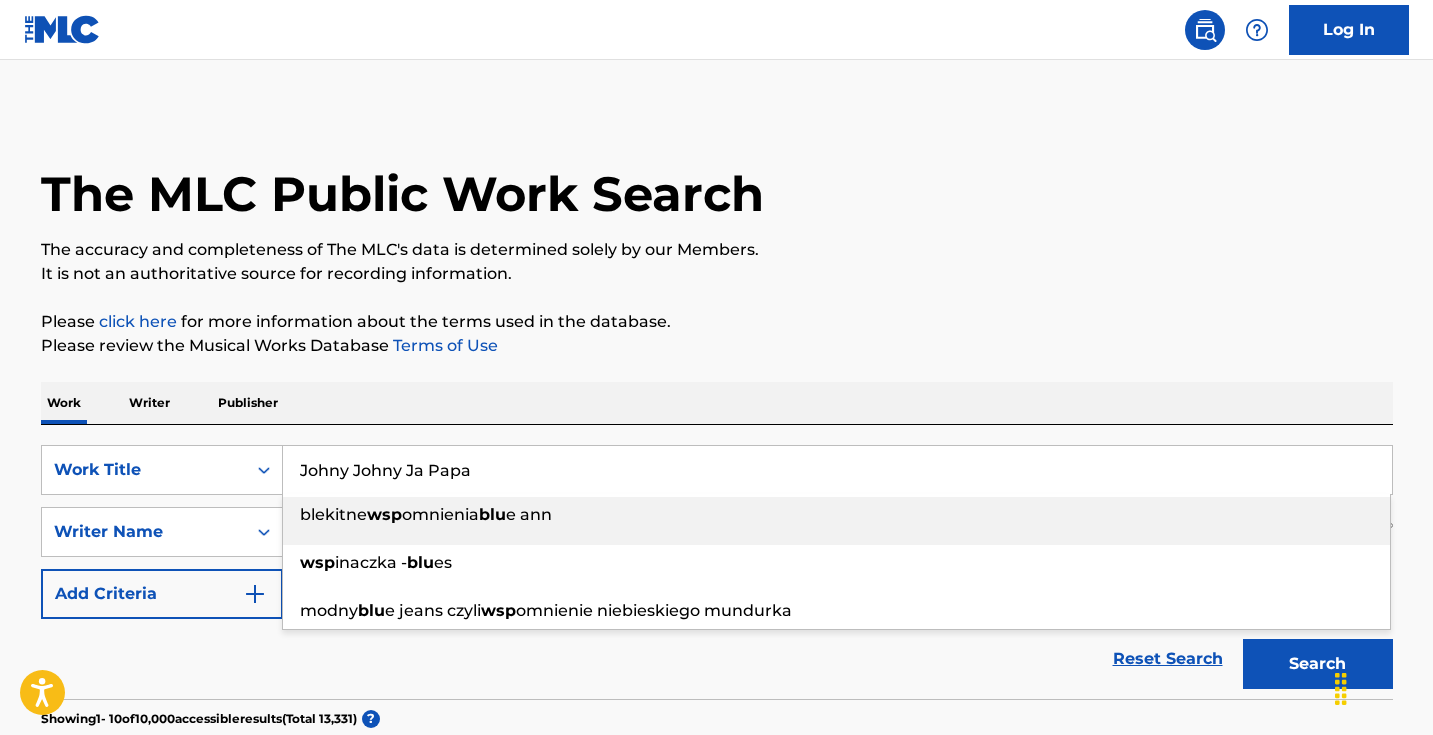type on "Johny Johny Ja Papa" 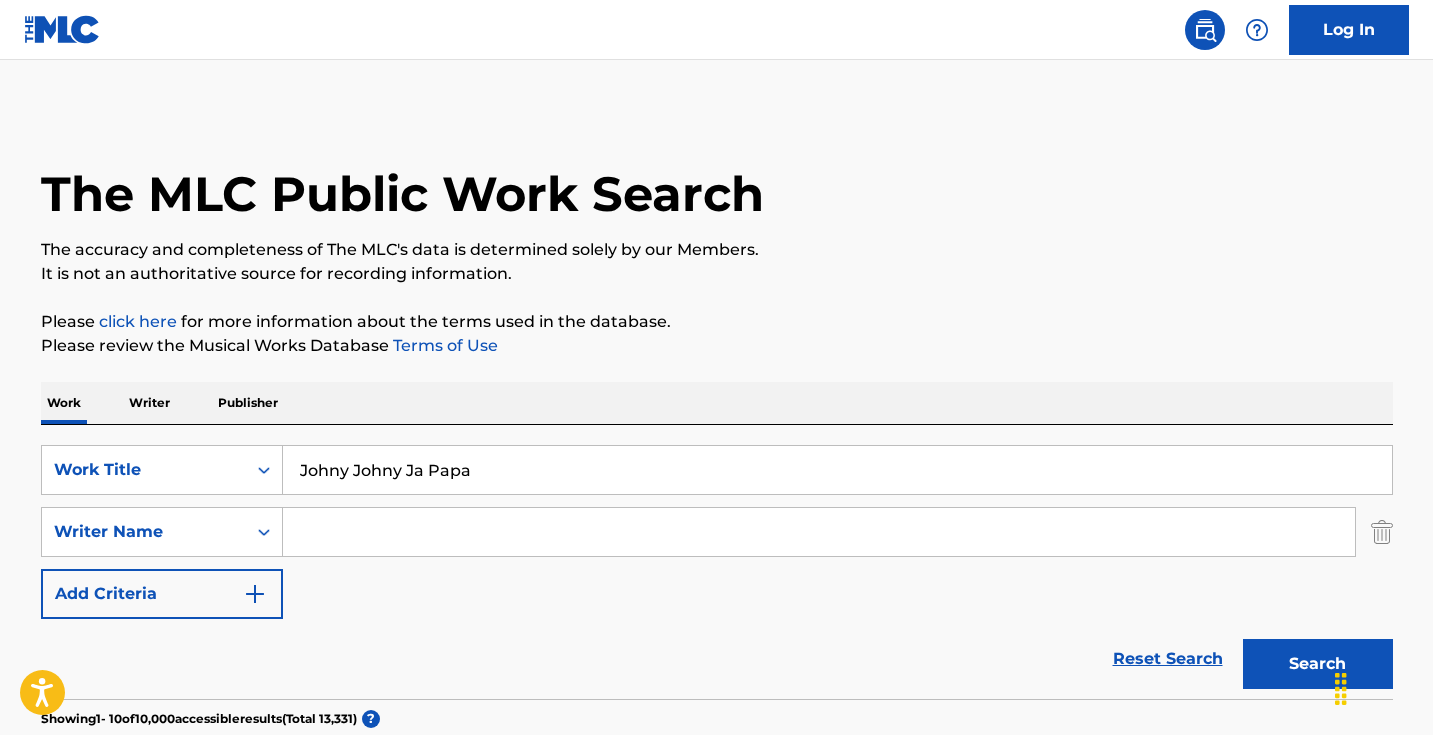 click on "It is not an authoritative source for recording information." at bounding box center [717, 274] 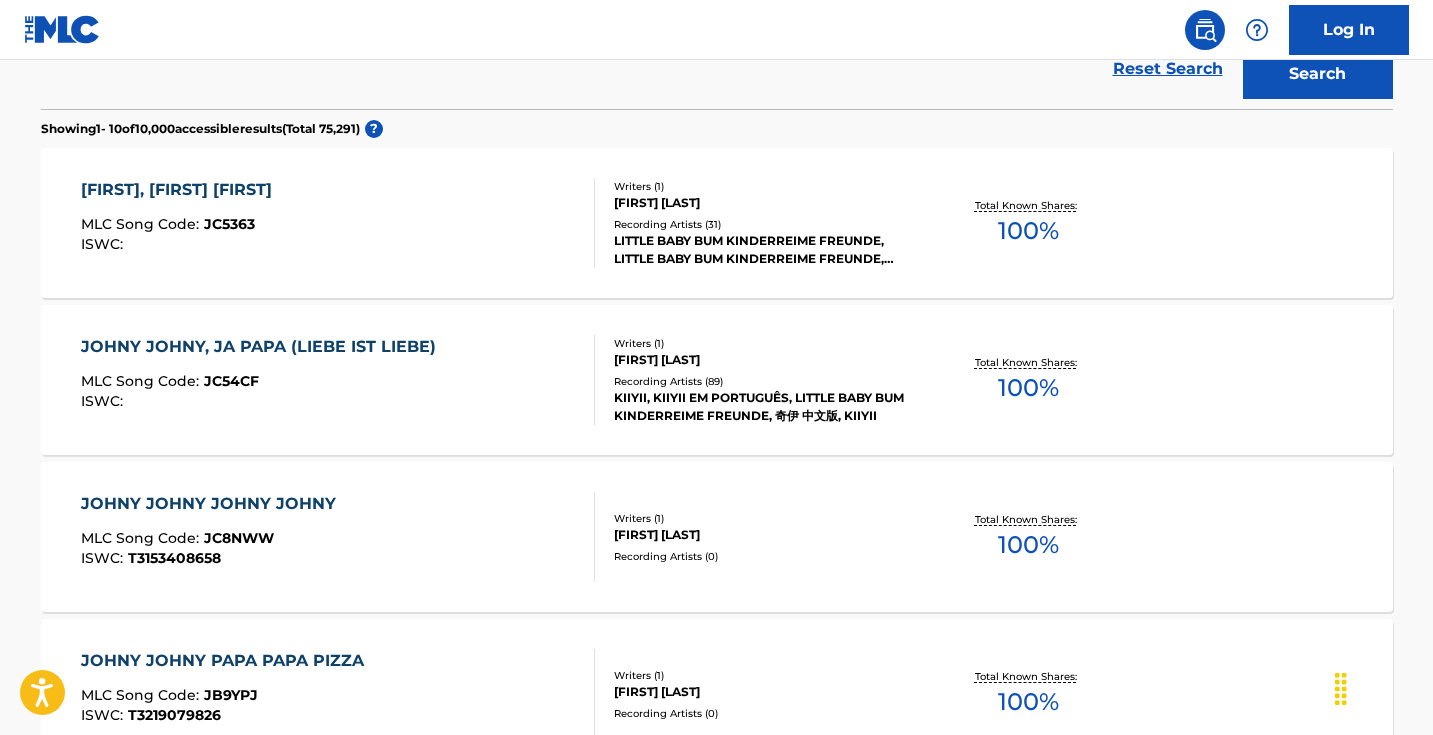 scroll, scrollTop: 598, scrollLeft: 0, axis: vertical 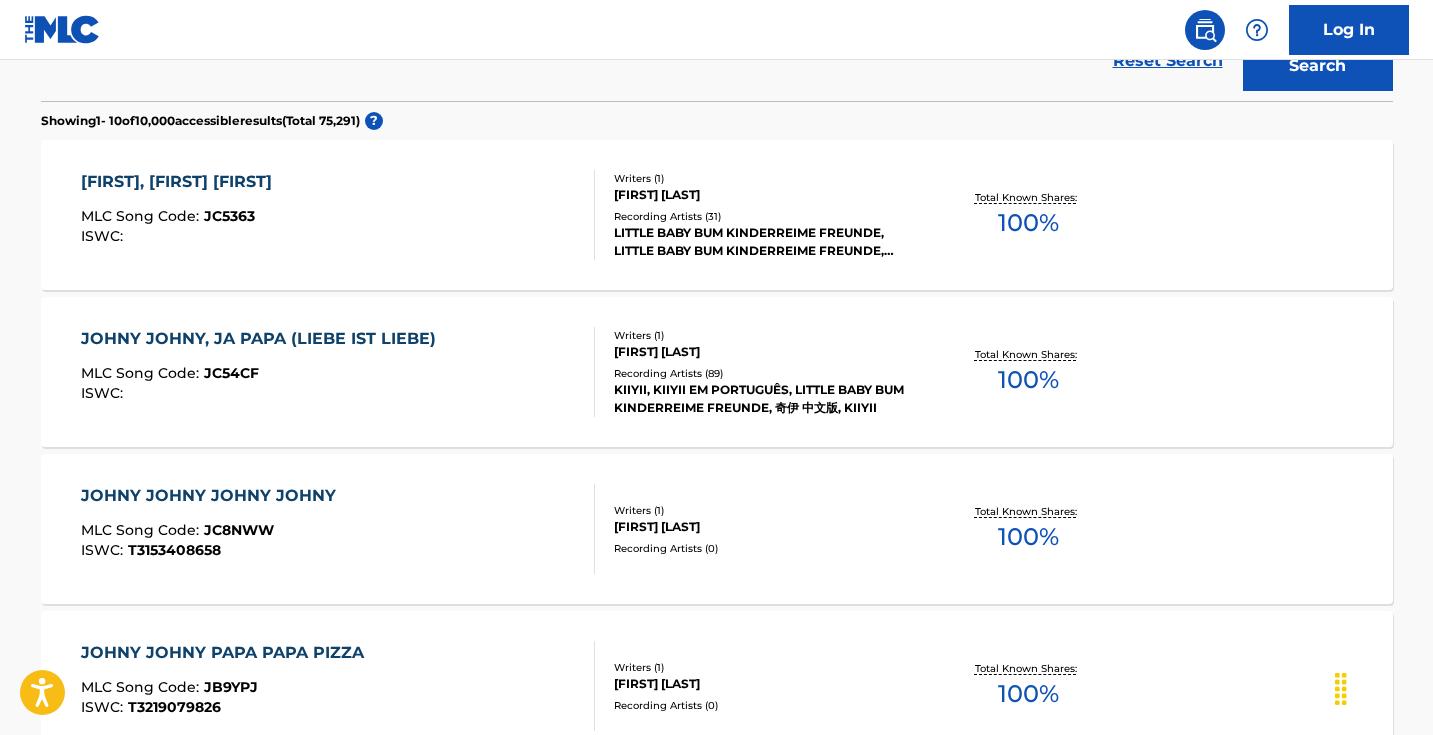 click on "Recording Artists ( 31 )" at bounding box center (765, 216) 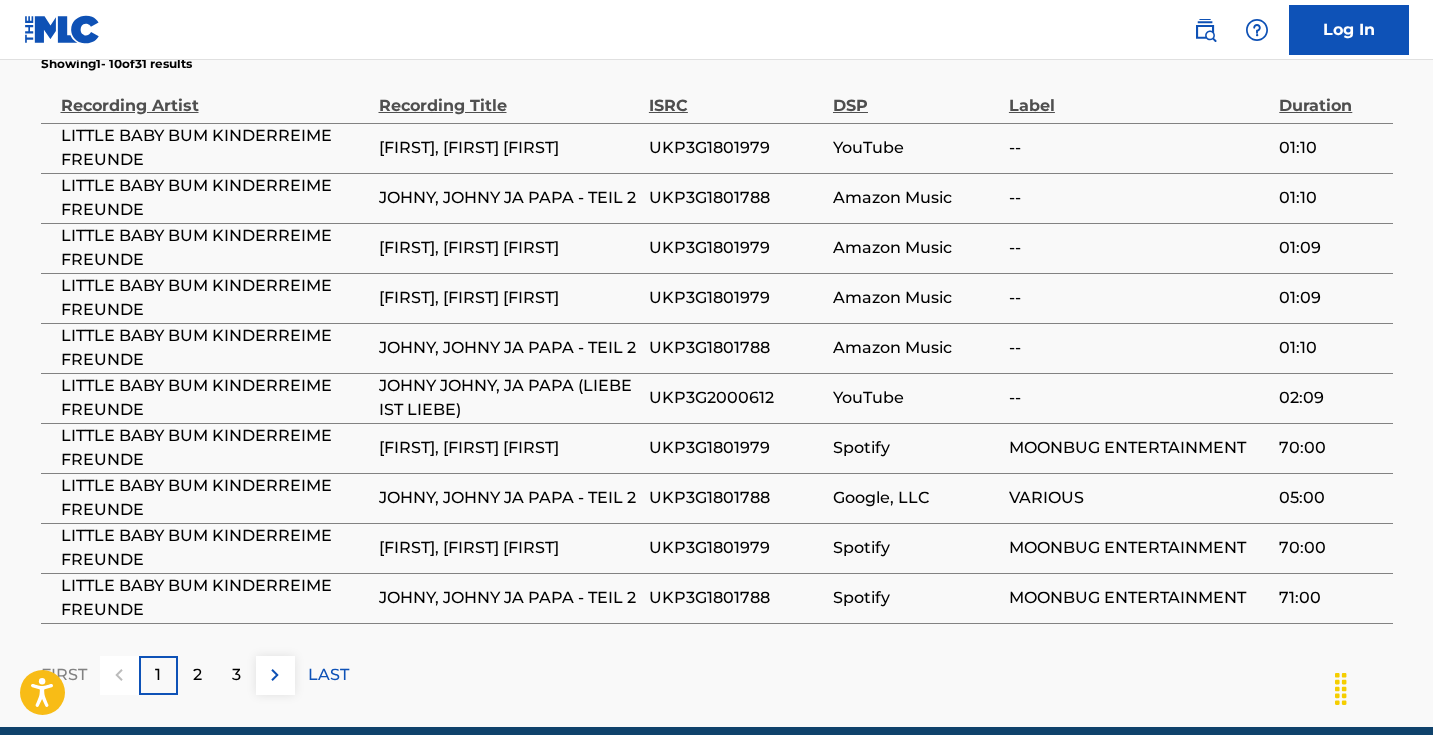 scroll, scrollTop: 1516, scrollLeft: 0, axis: vertical 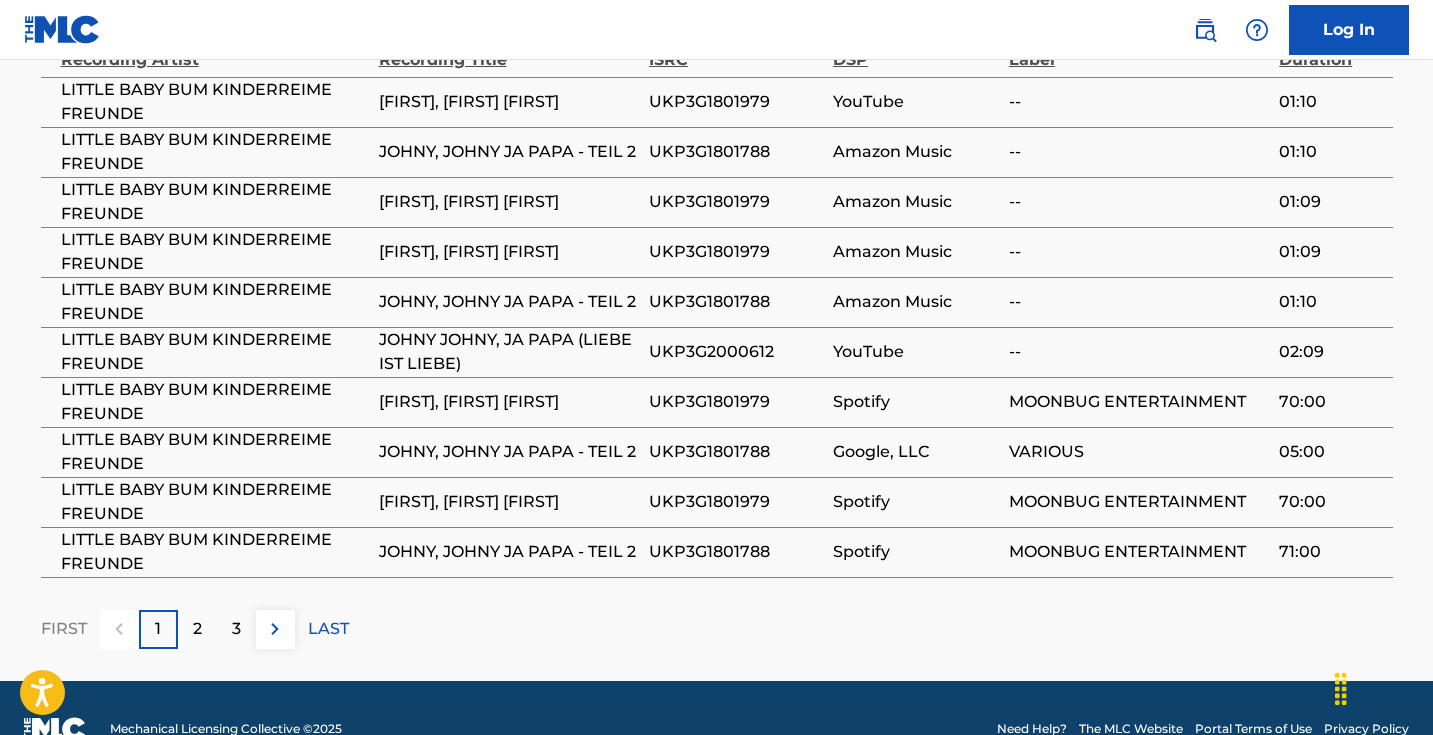 click on "2" at bounding box center [197, 629] 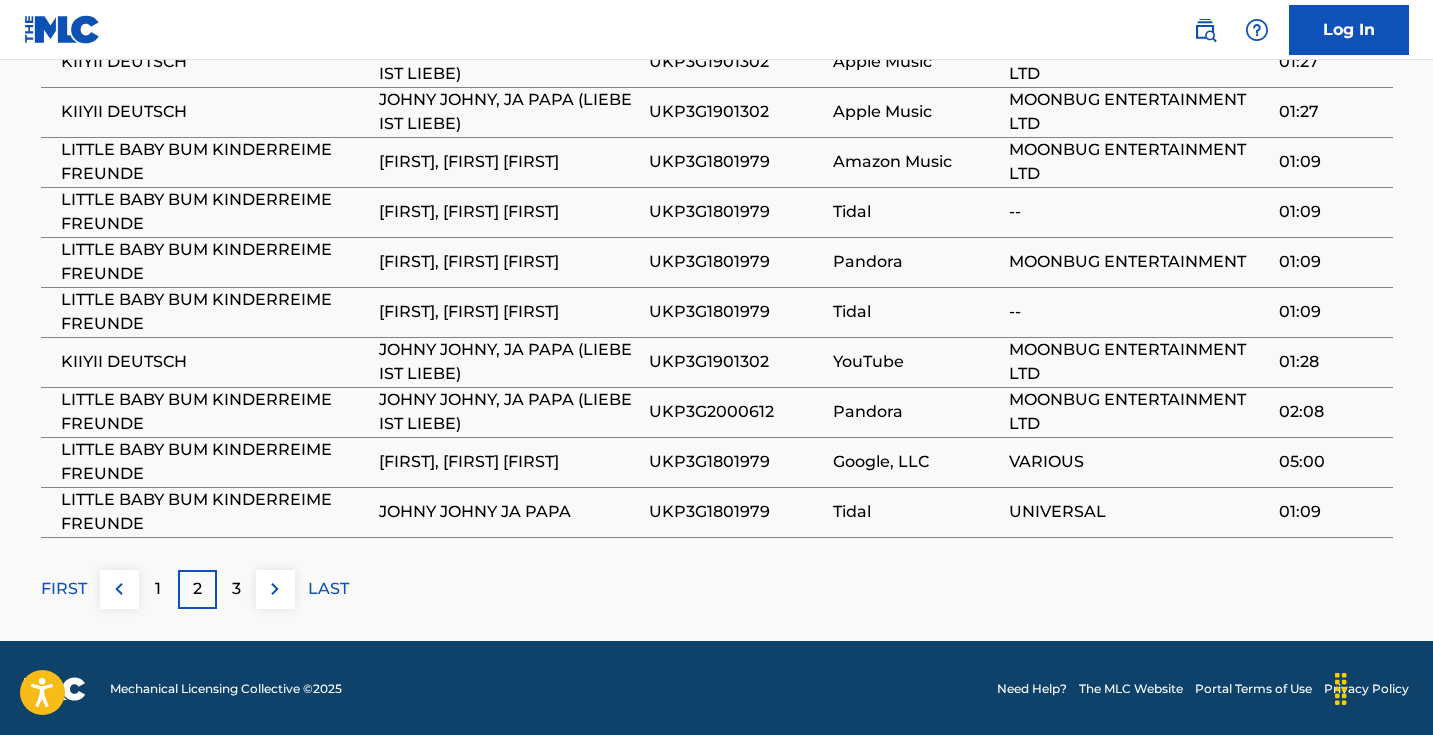 click at bounding box center [275, 589] 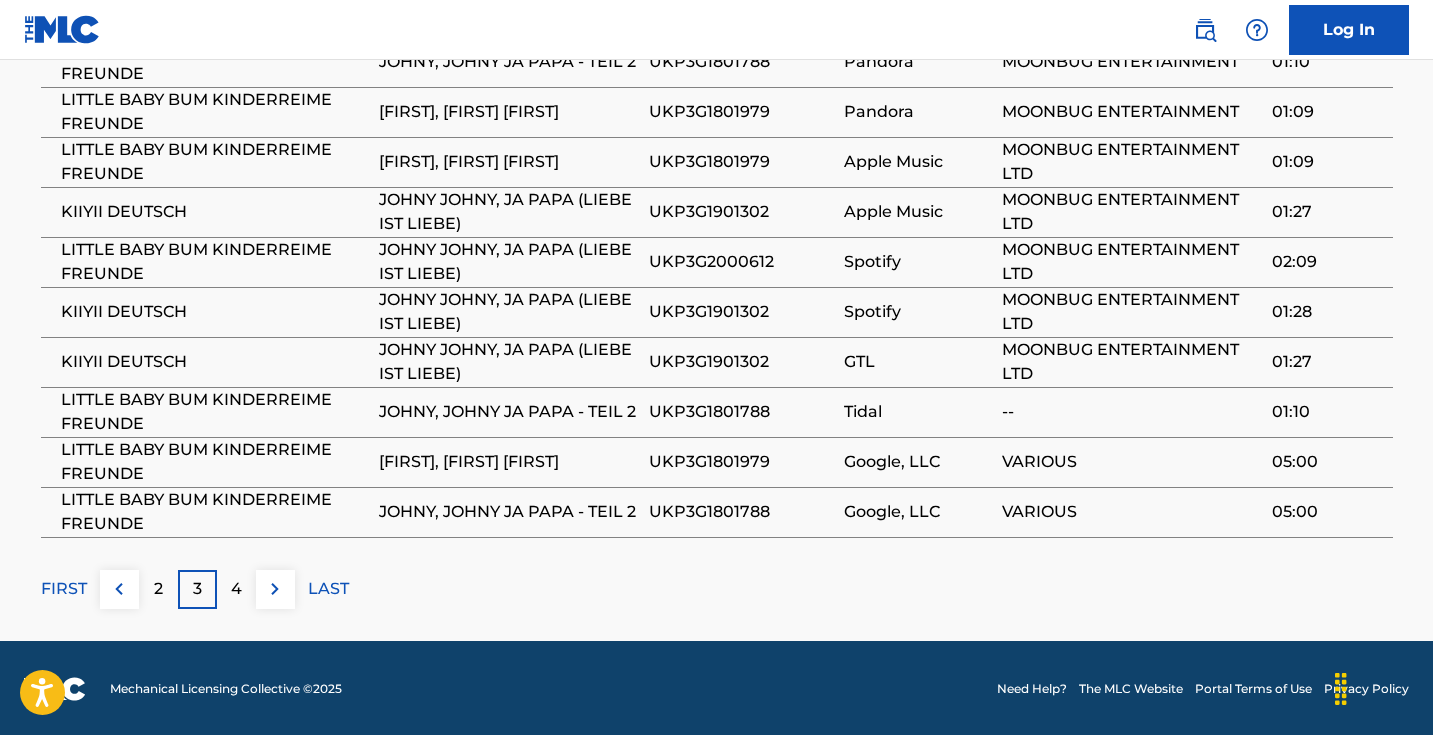 click at bounding box center (275, 589) 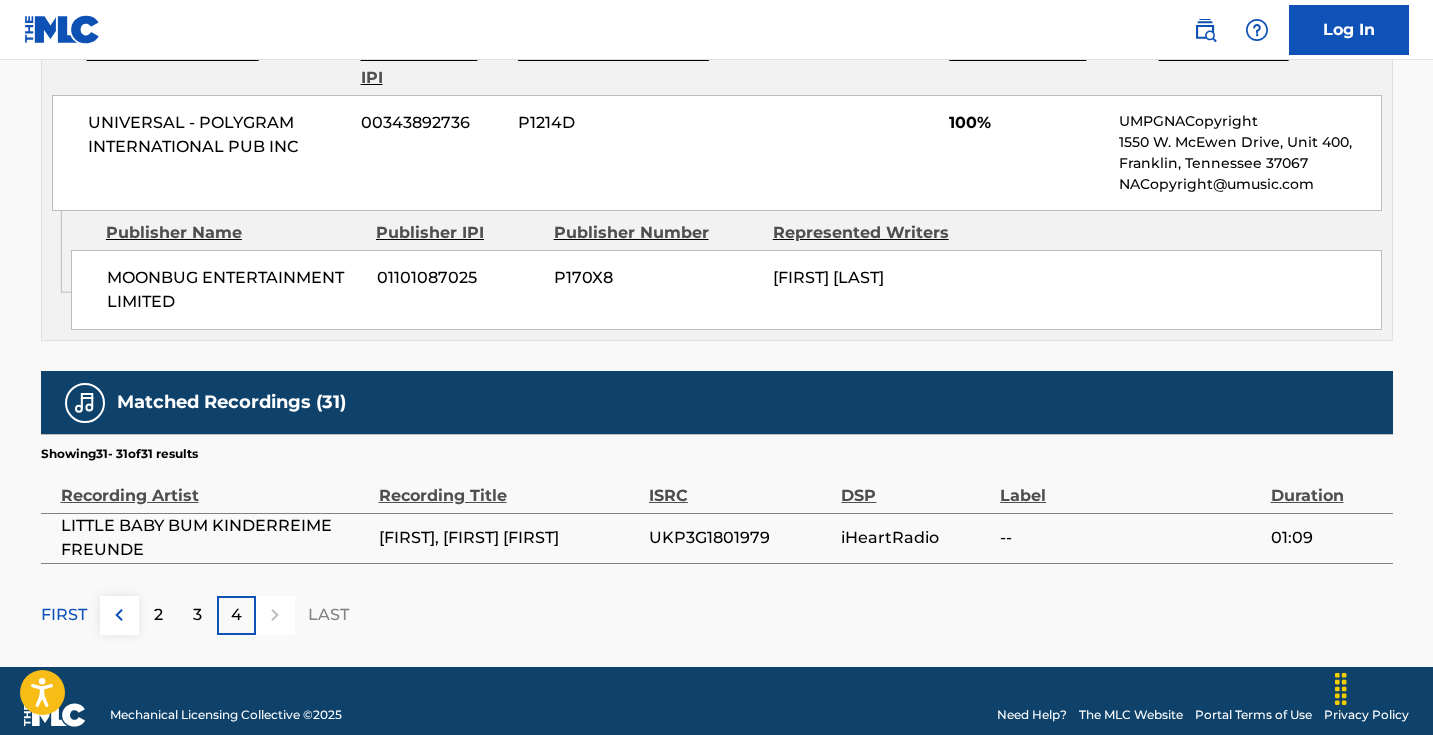 scroll, scrollTop: 1085, scrollLeft: 0, axis: vertical 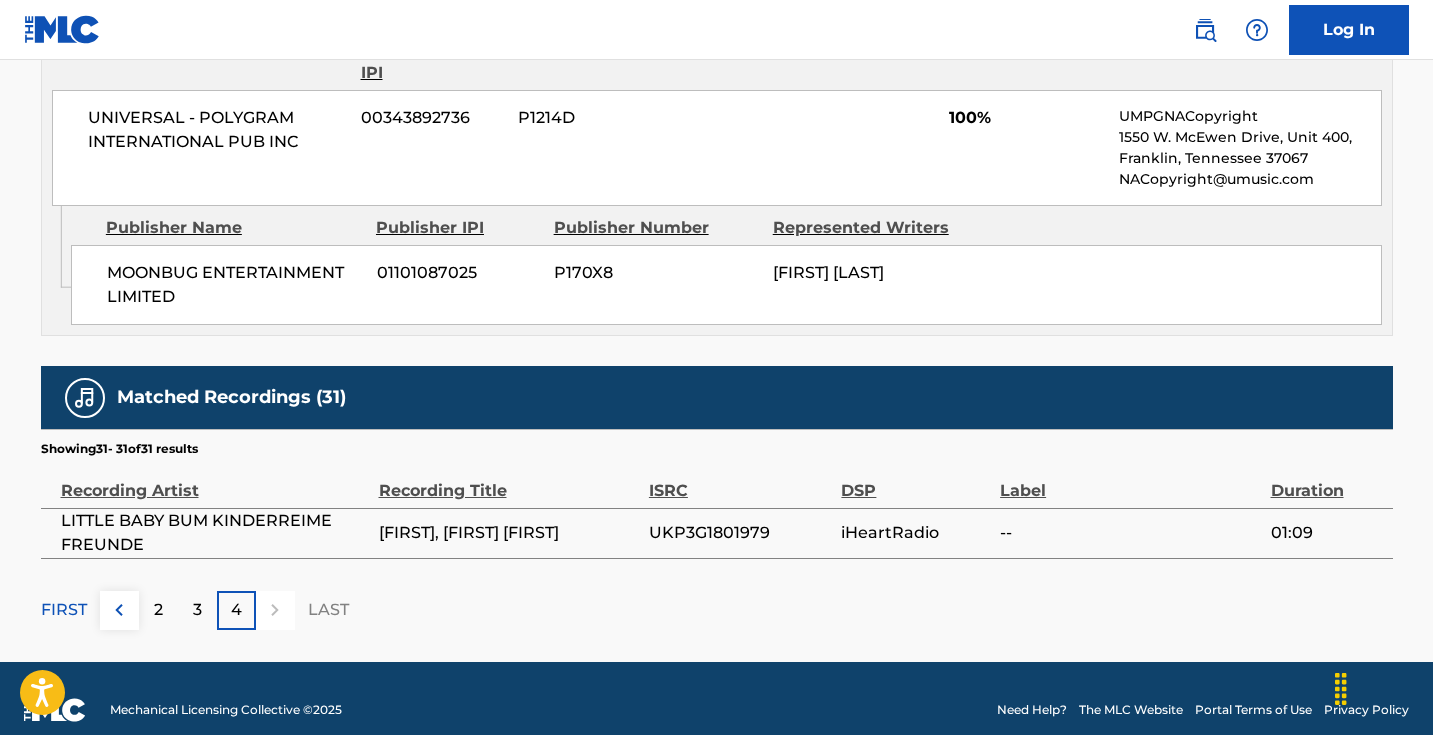 click at bounding box center [119, 610] 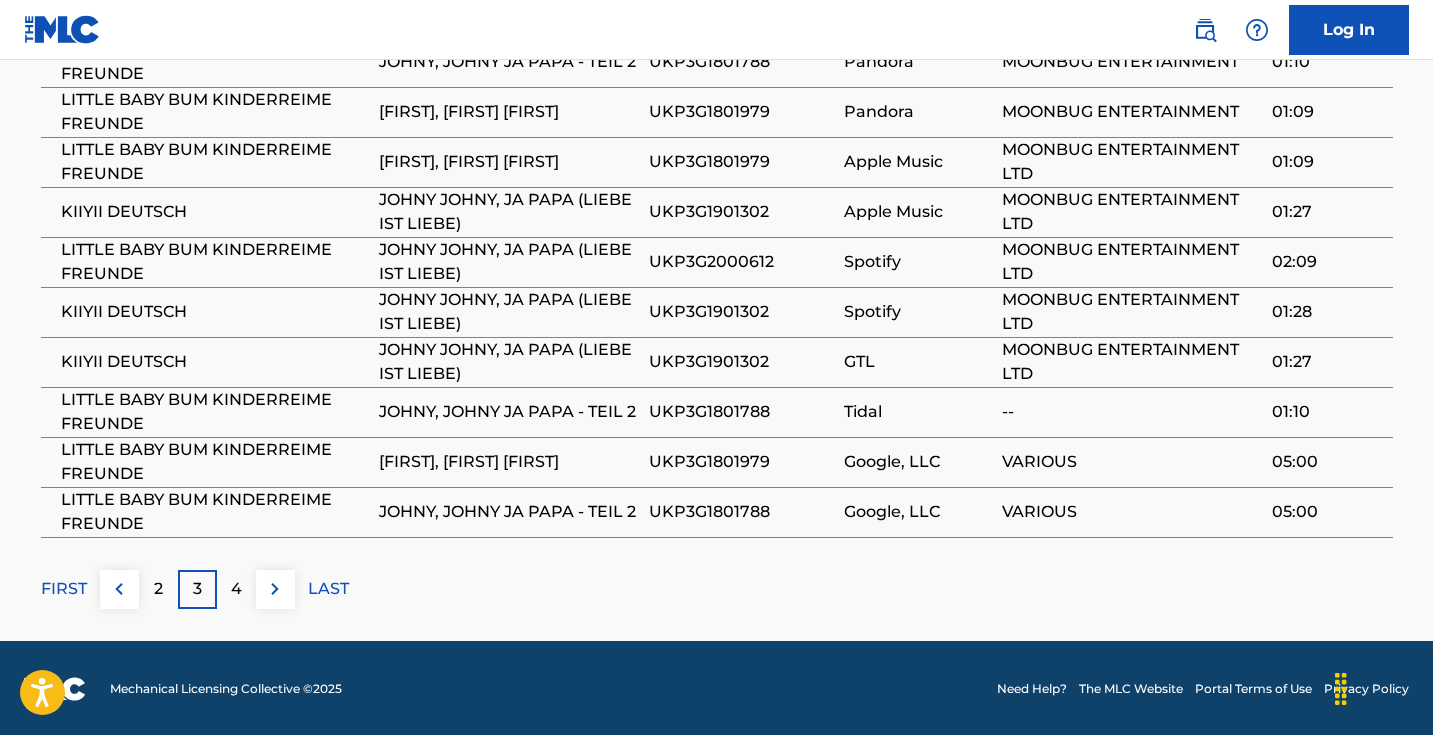 click at bounding box center [119, 589] 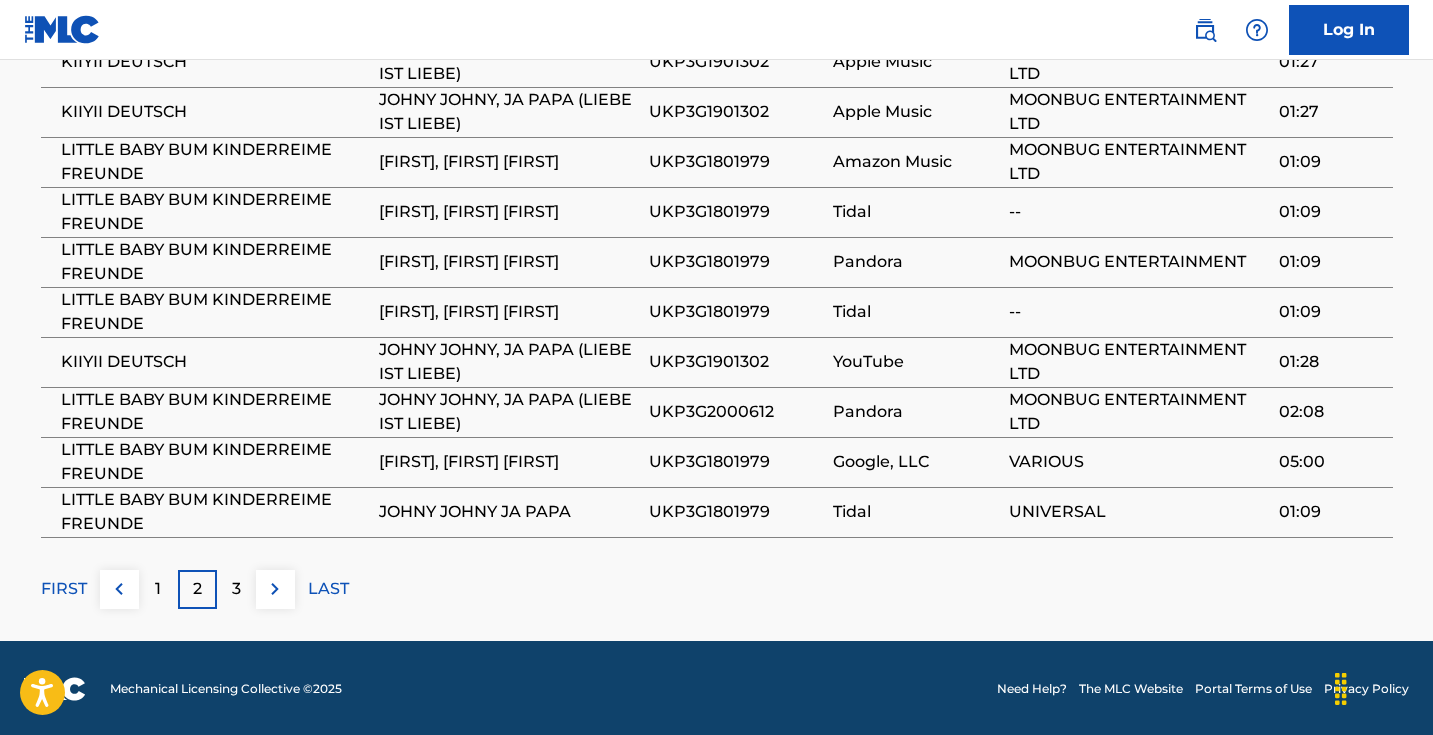 click at bounding box center (119, 589) 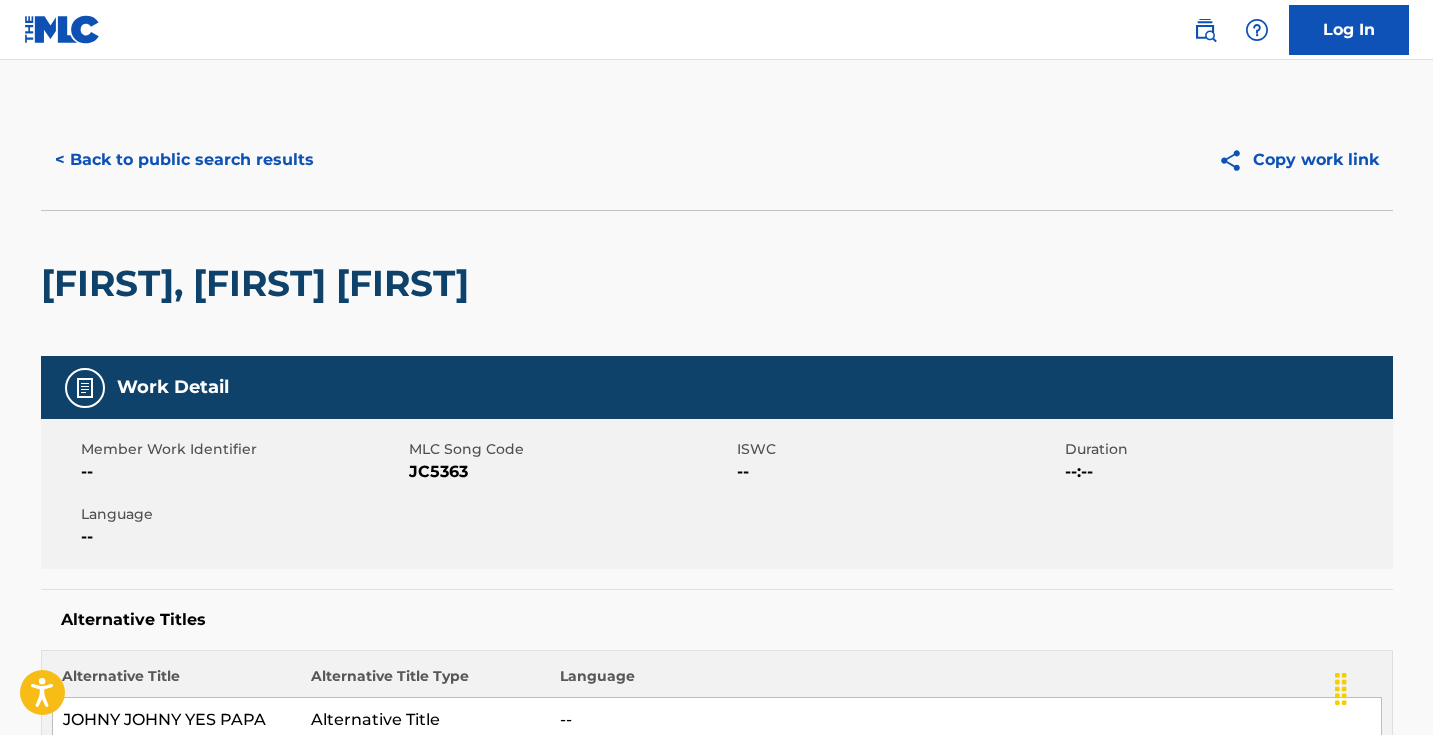 scroll, scrollTop: 0, scrollLeft: 0, axis: both 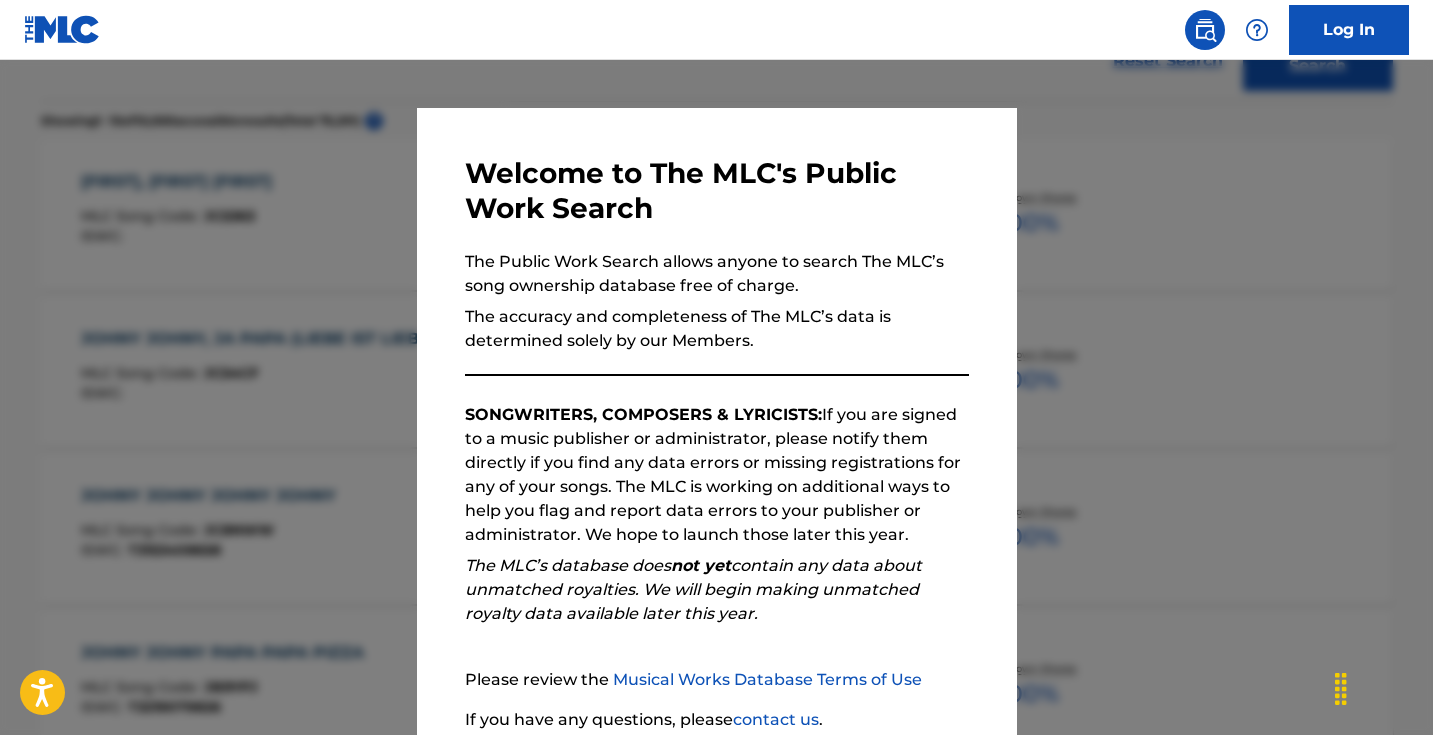 click at bounding box center [716, 427] 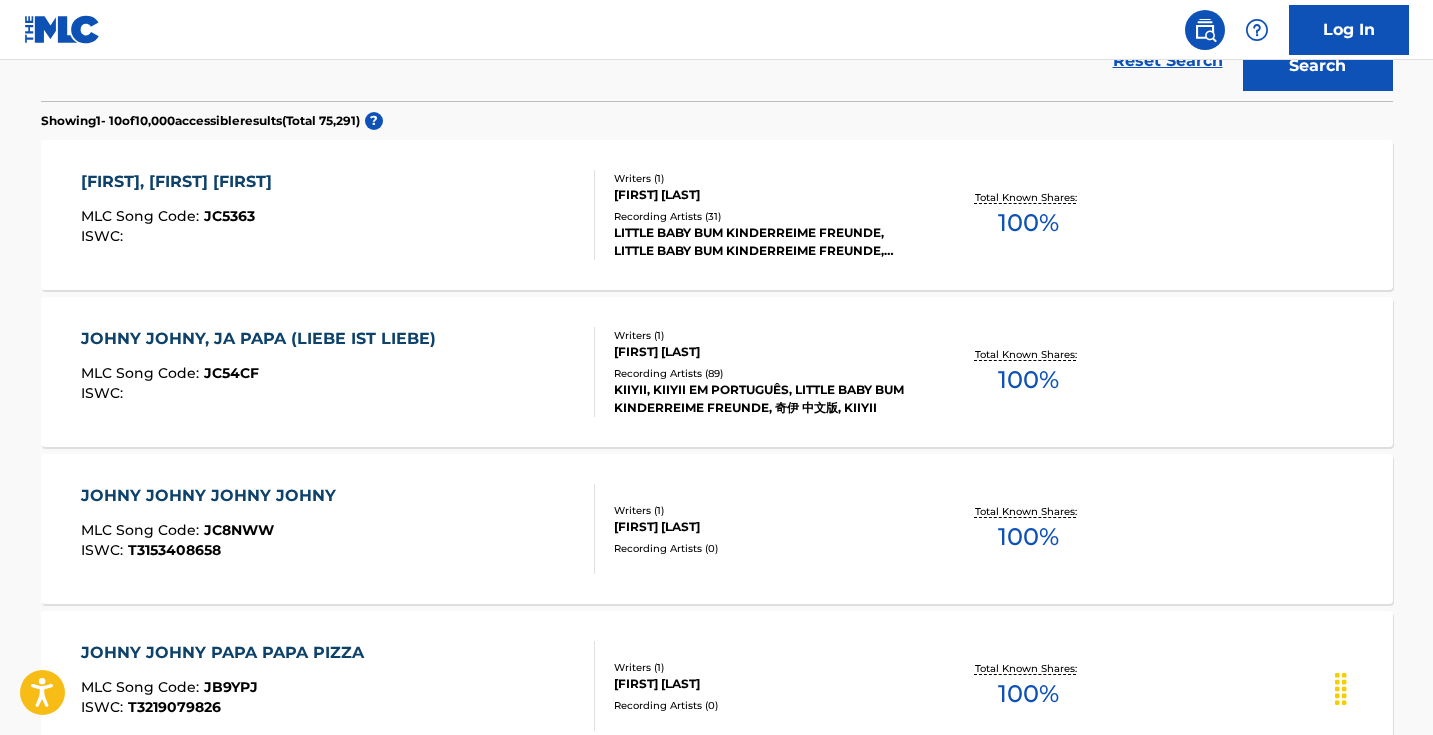 click on "JOHNY JOHNY, JA PAPA (LIEBE IST LIEBE) MLC Song Code : JC54CF ISWC :" at bounding box center [338, 372] 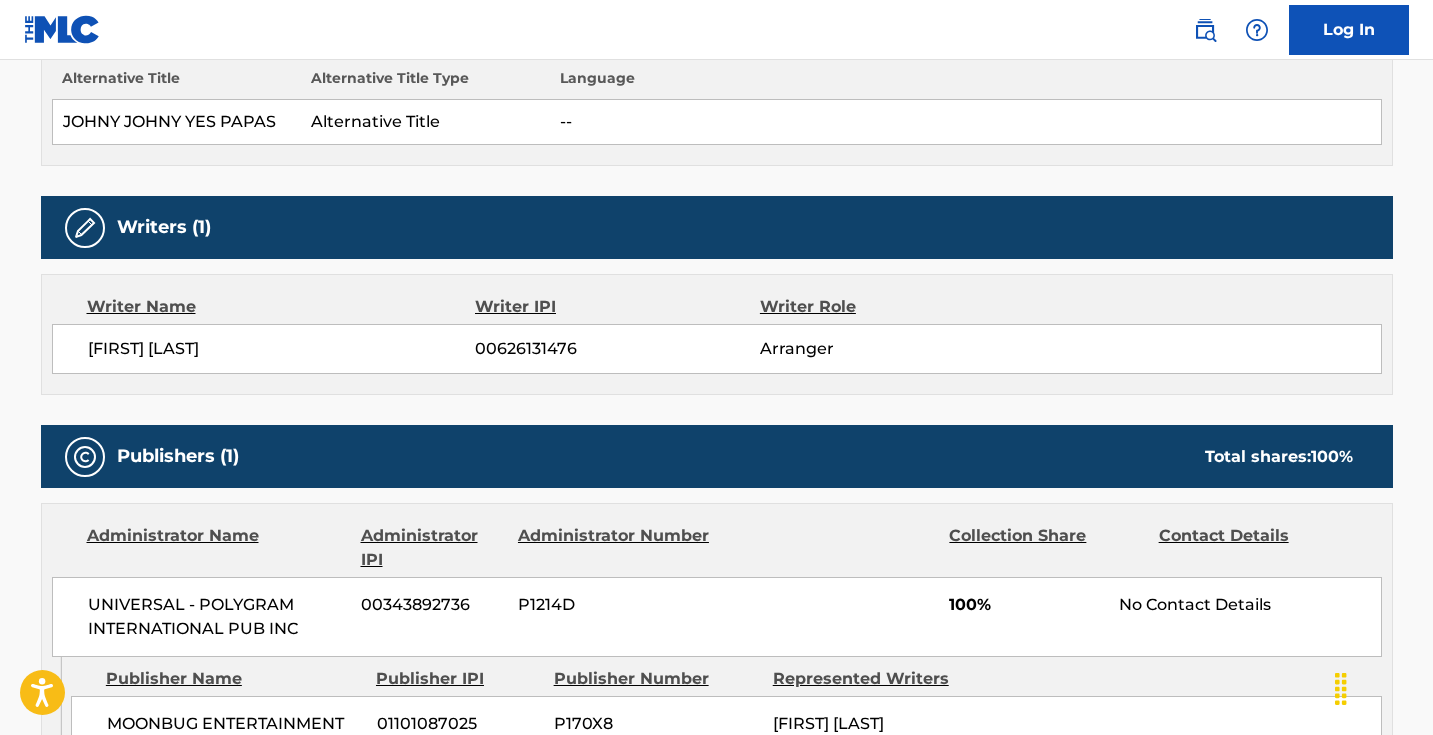 scroll, scrollTop: 0, scrollLeft: 0, axis: both 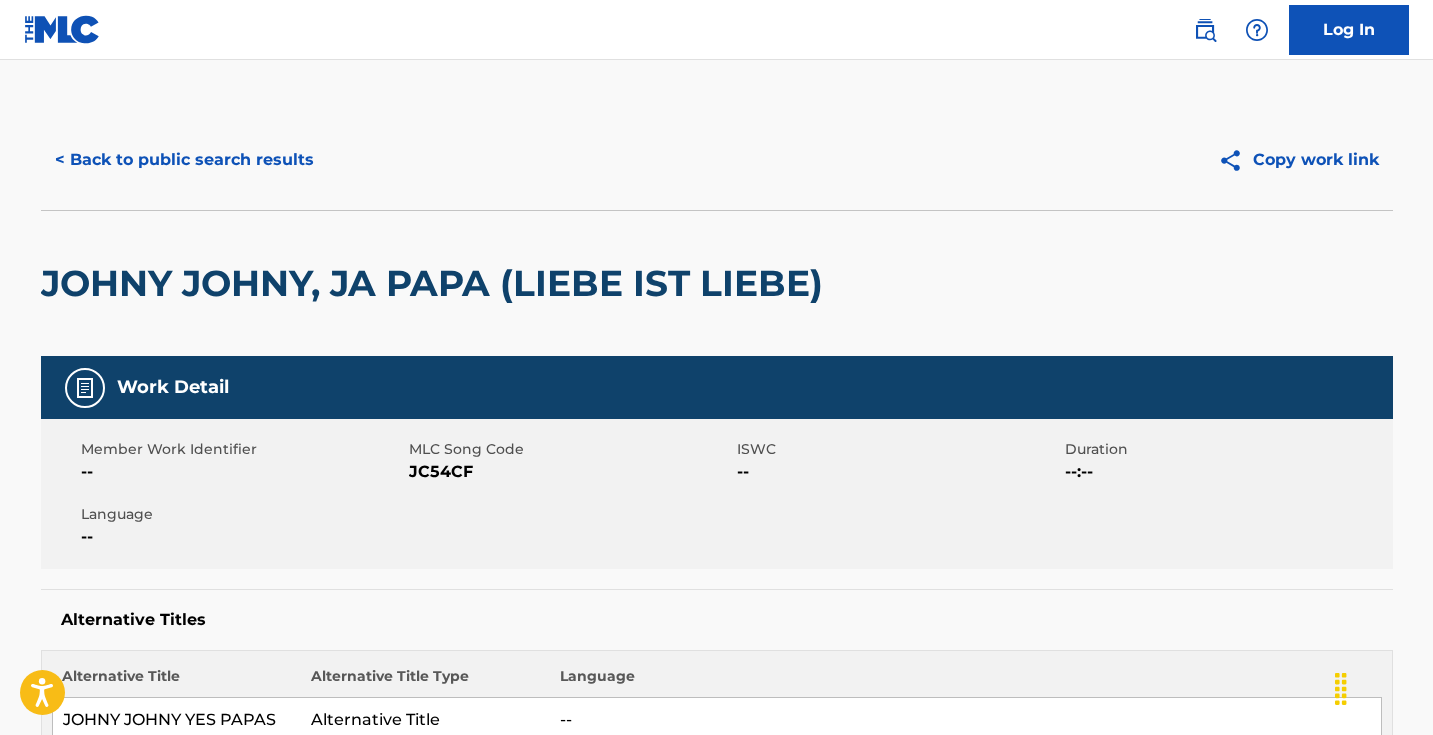 click on "< Back to public search results" at bounding box center [184, 160] 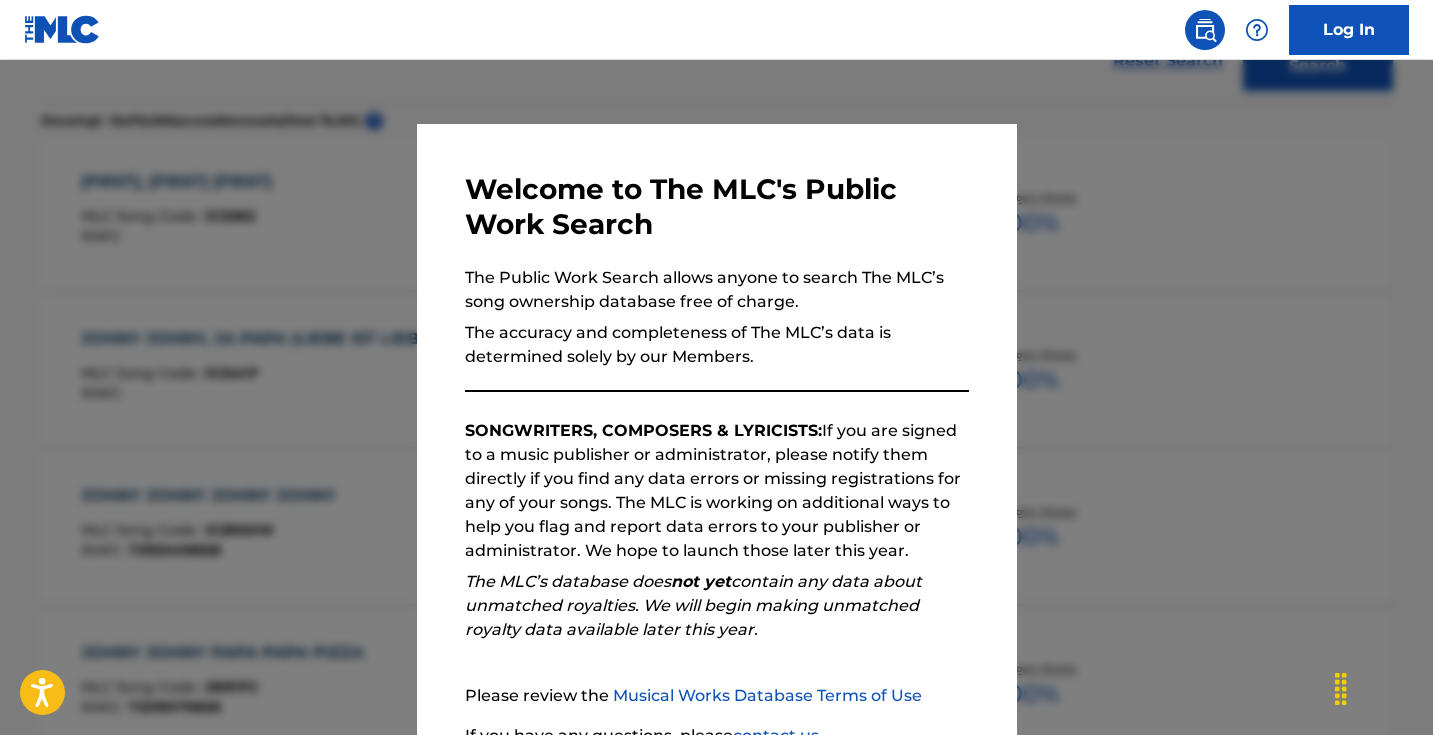click at bounding box center [716, 427] 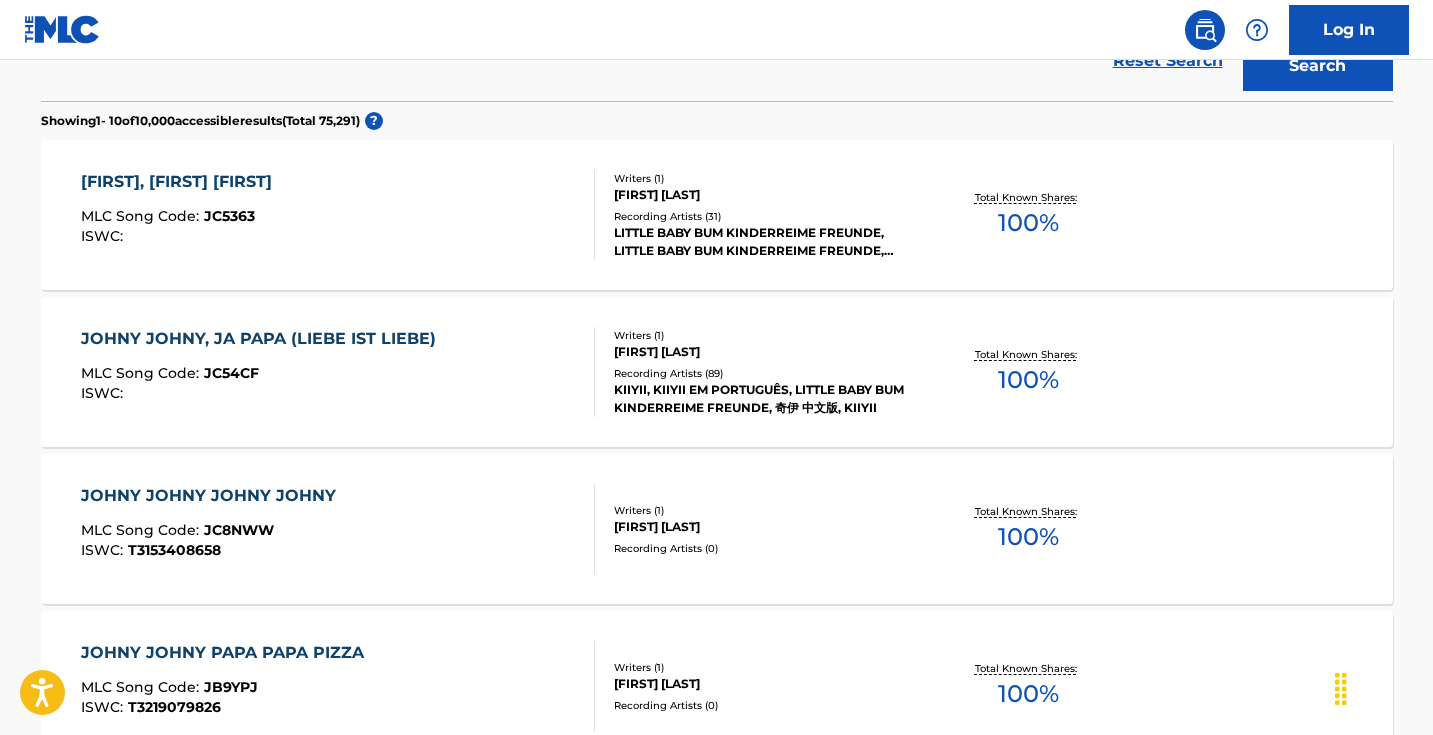 click on "JOHNY JOHNY, JA PAPA (LIEBE IST LIEBE) MLC Song Code : JC54CF ISWC :" at bounding box center (338, 372) 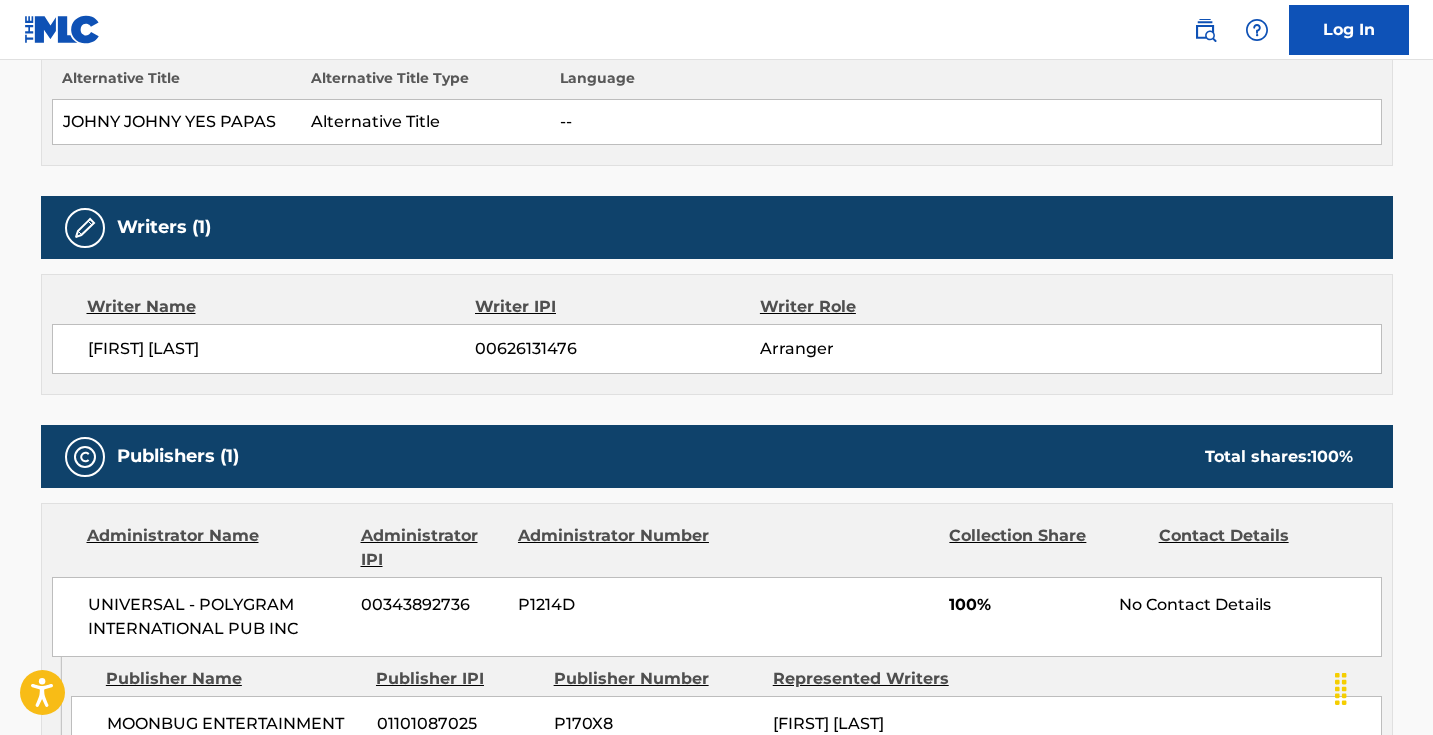 scroll, scrollTop: 0, scrollLeft: 0, axis: both 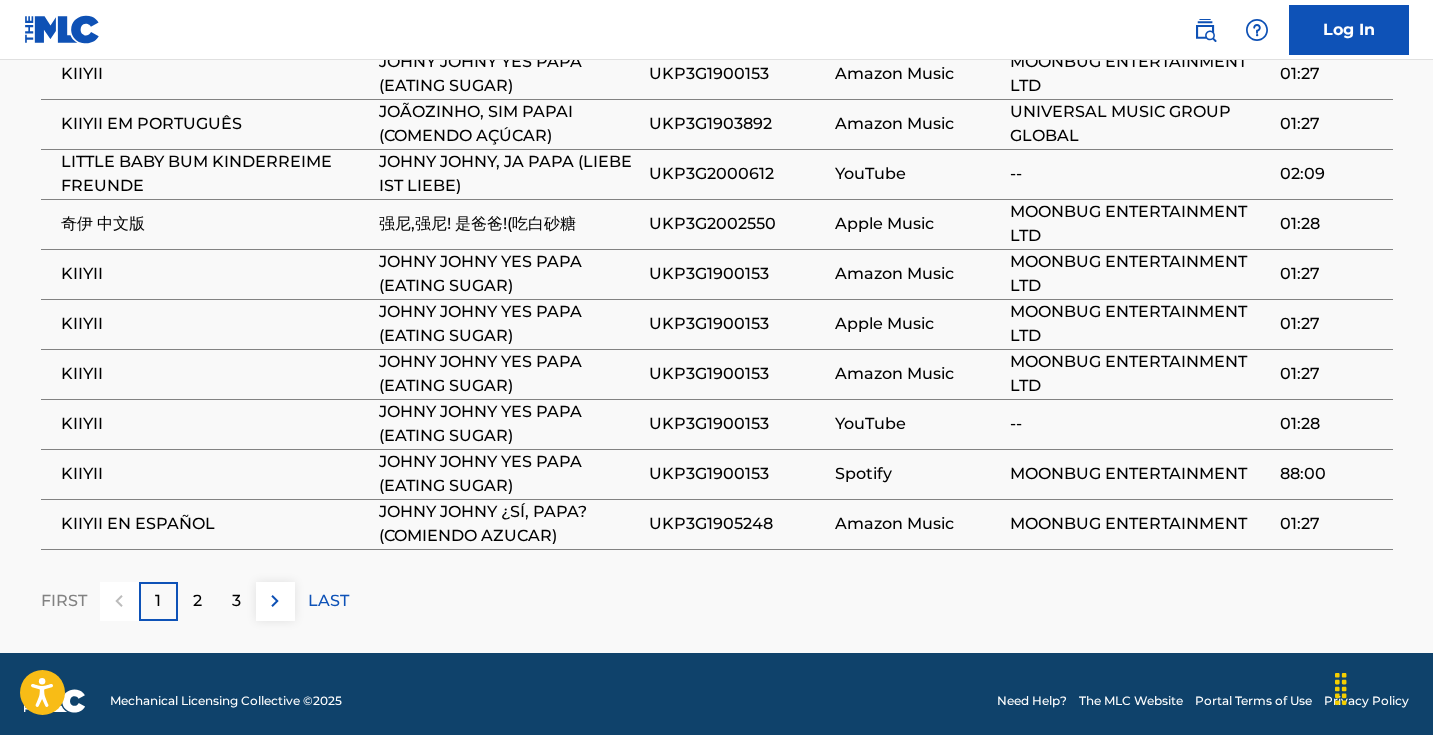 click at bounding box center [275, 601] 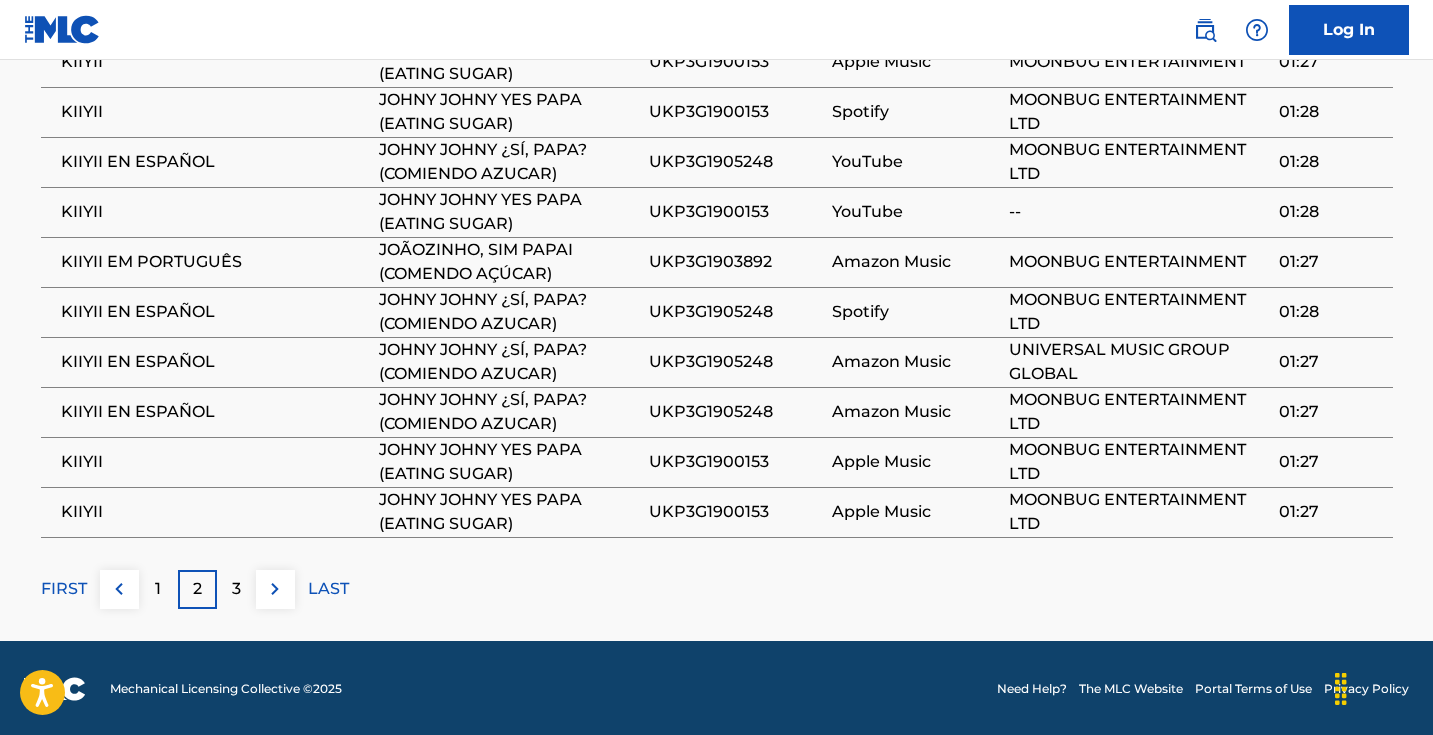 click at bounding box center [275, 589] 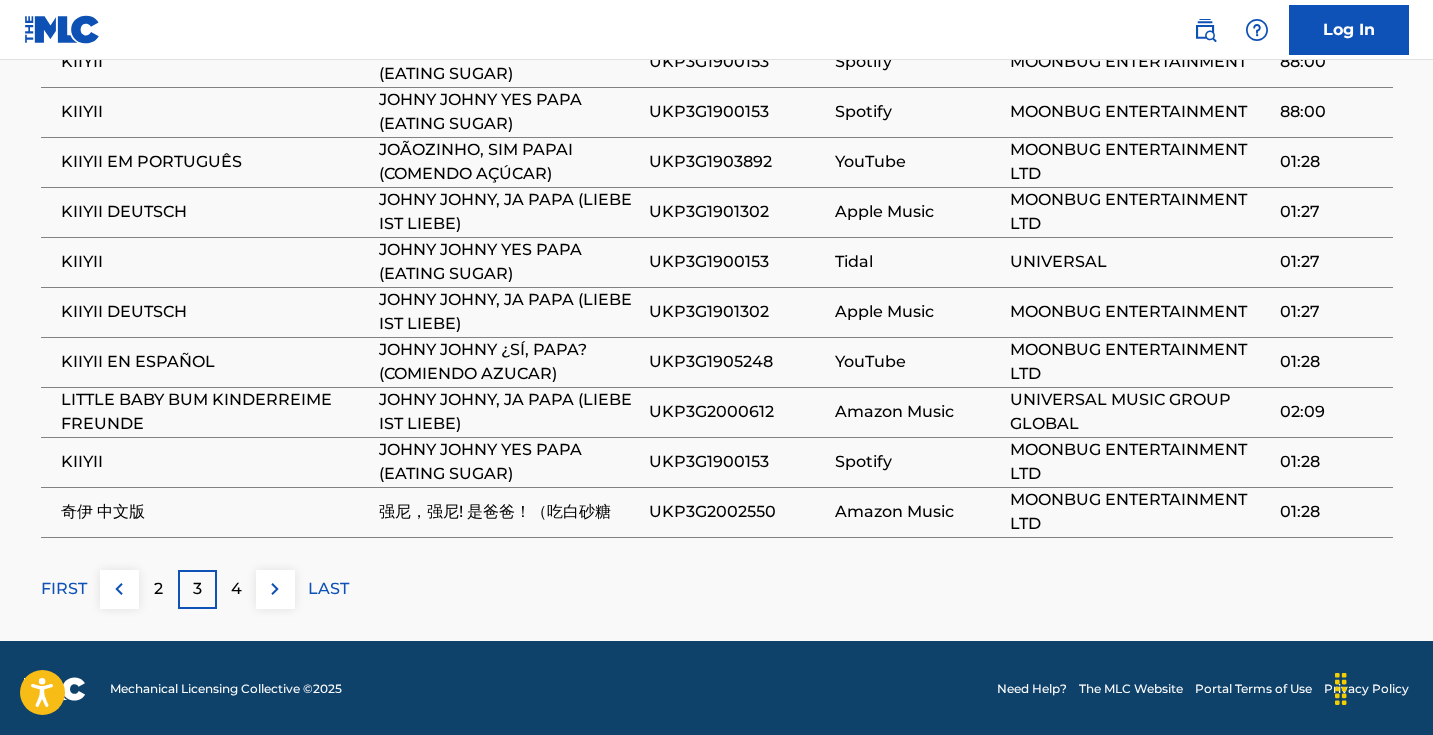 click at bounding box center (275, 589) 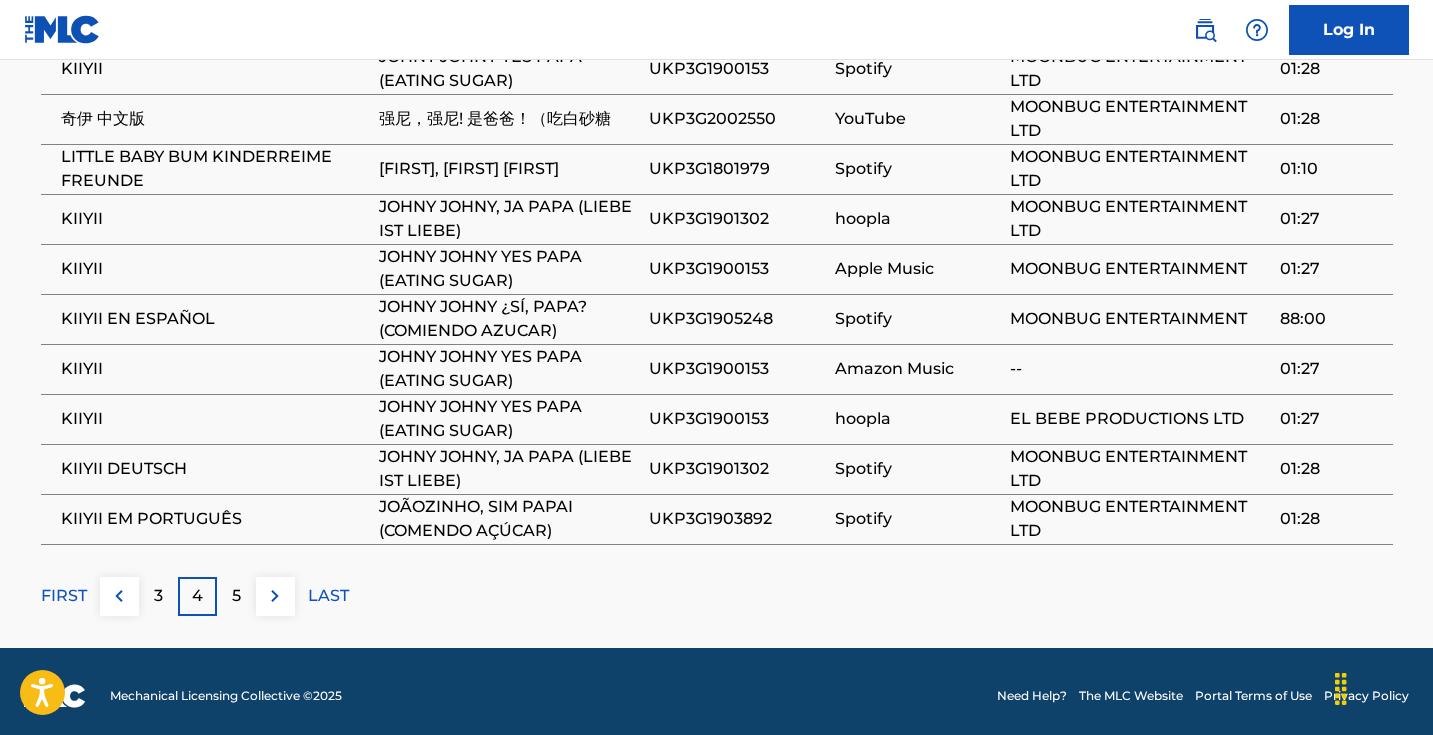 click at bounding box center (275, 596) 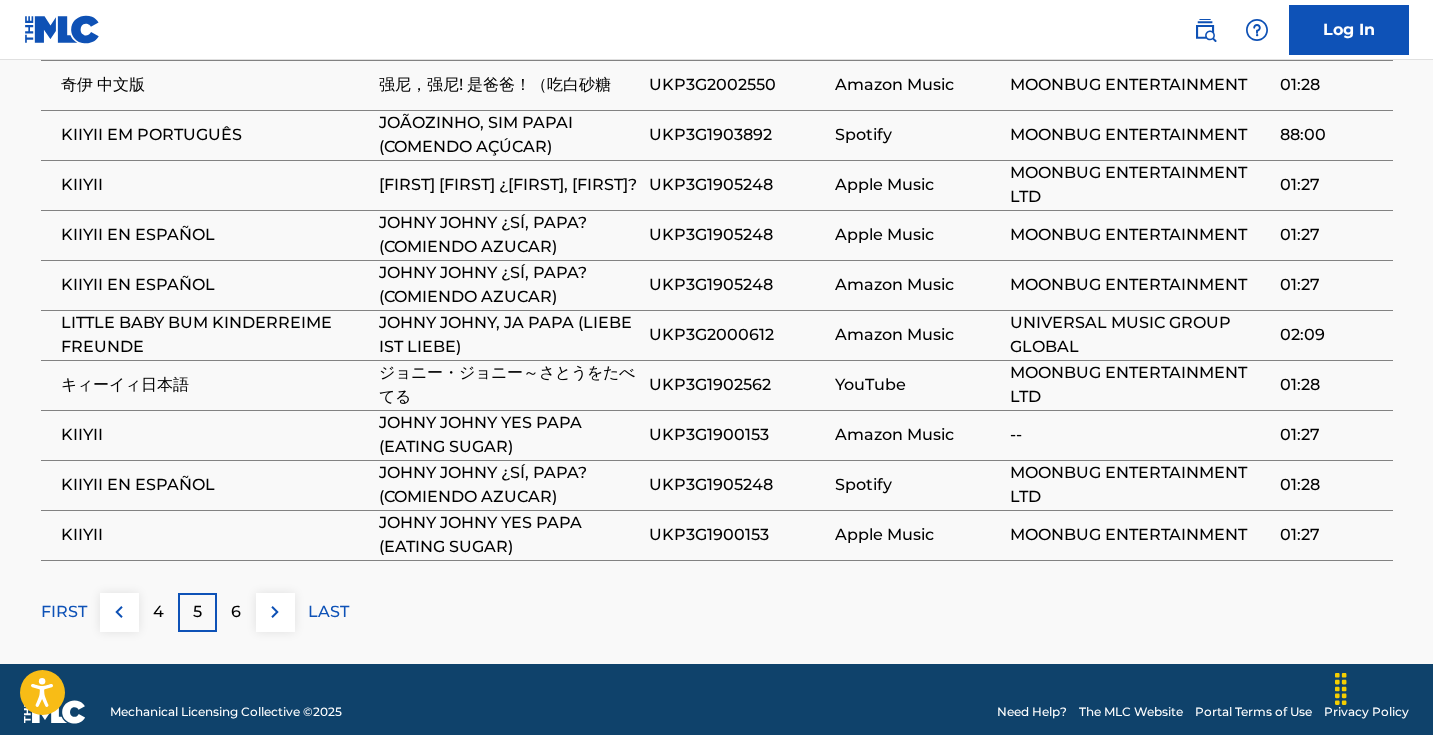 click at bounding box center (275, 612) 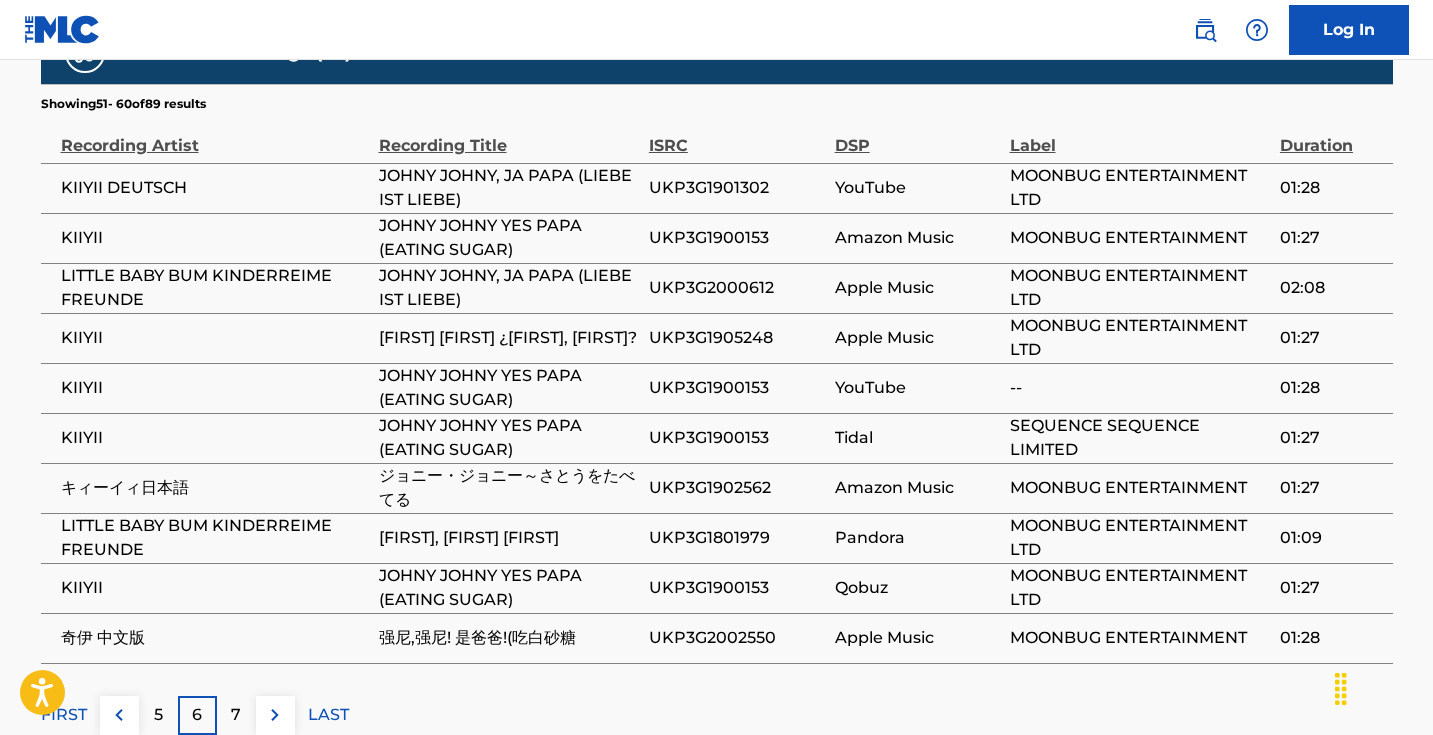 scroll, scrollTop: 1526, scrollLeft: 0, axis: vertical 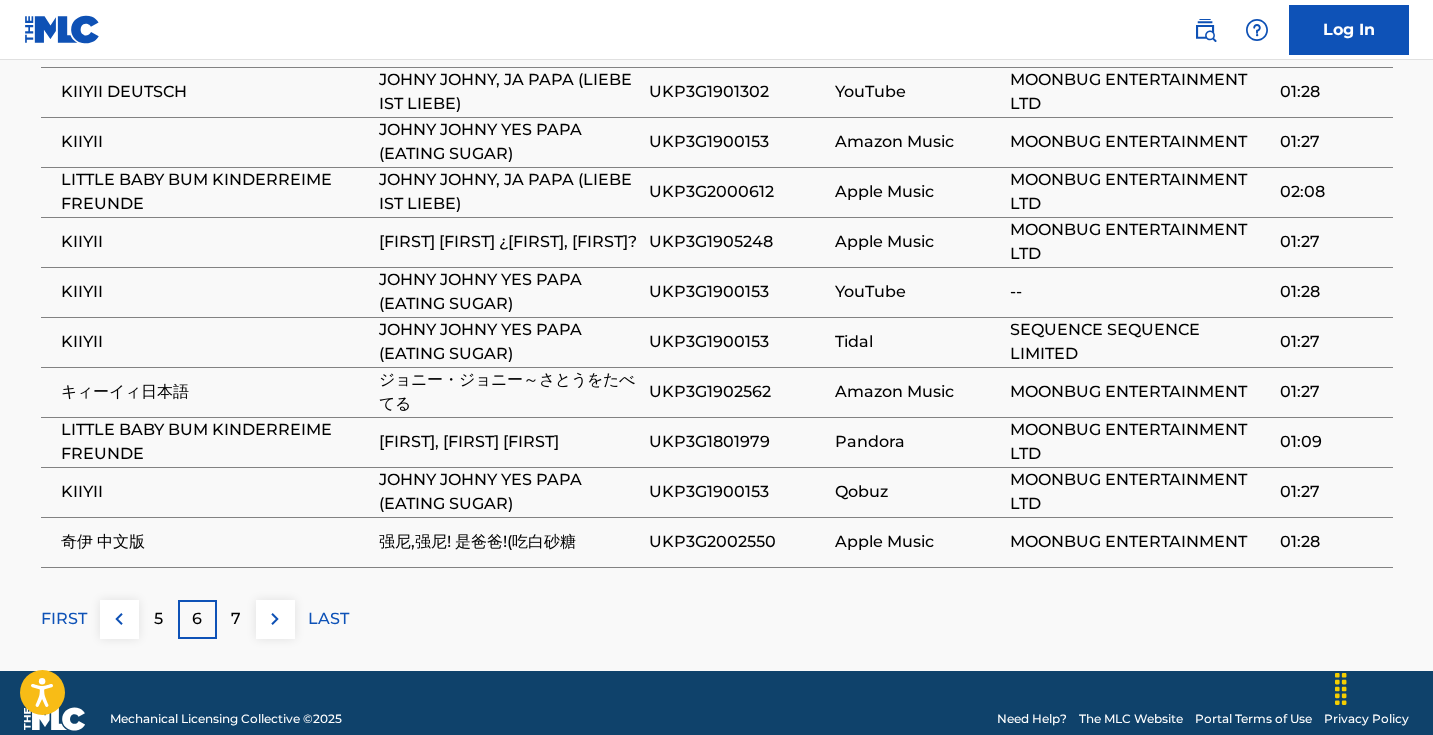 click at bounding box center (275, 619) 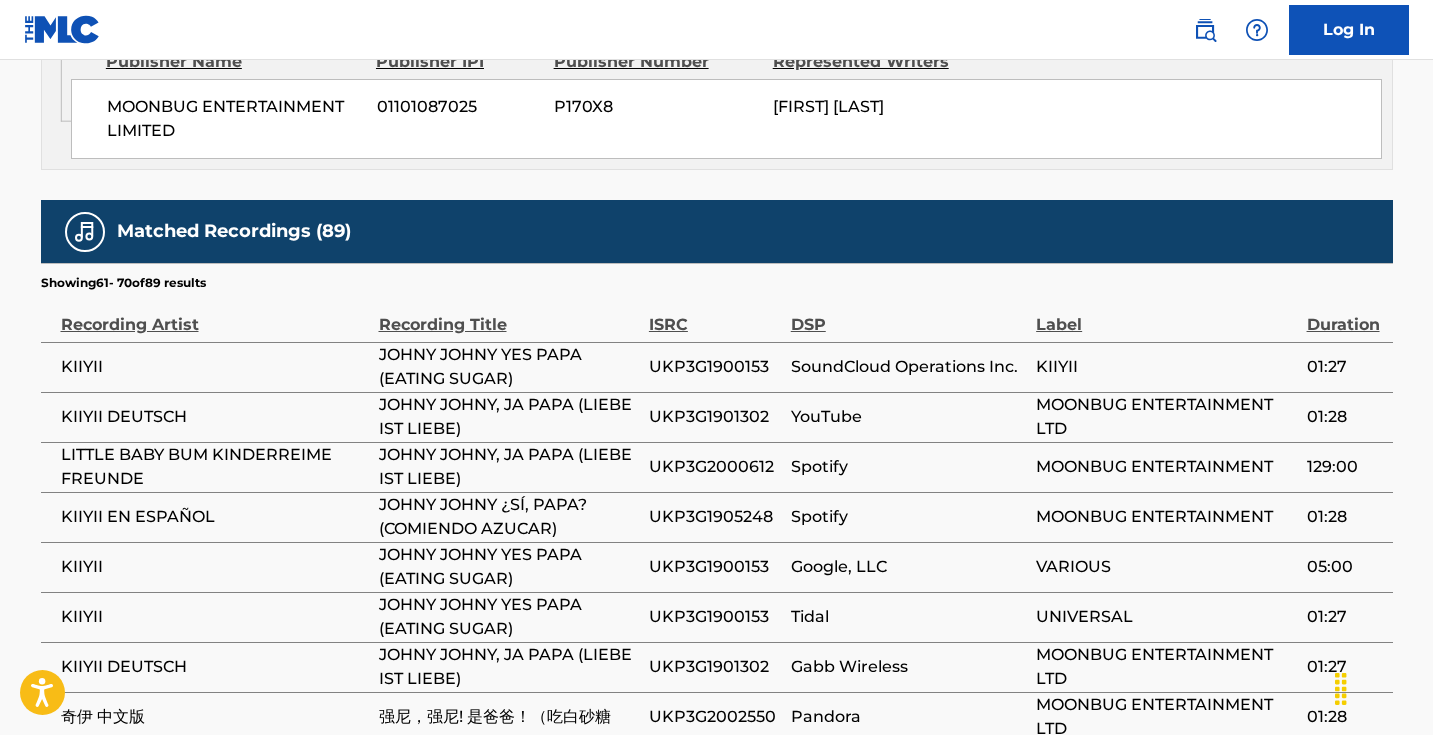 scroll, scrollTop: 1446, scrollLeft: 0, axis: vertical 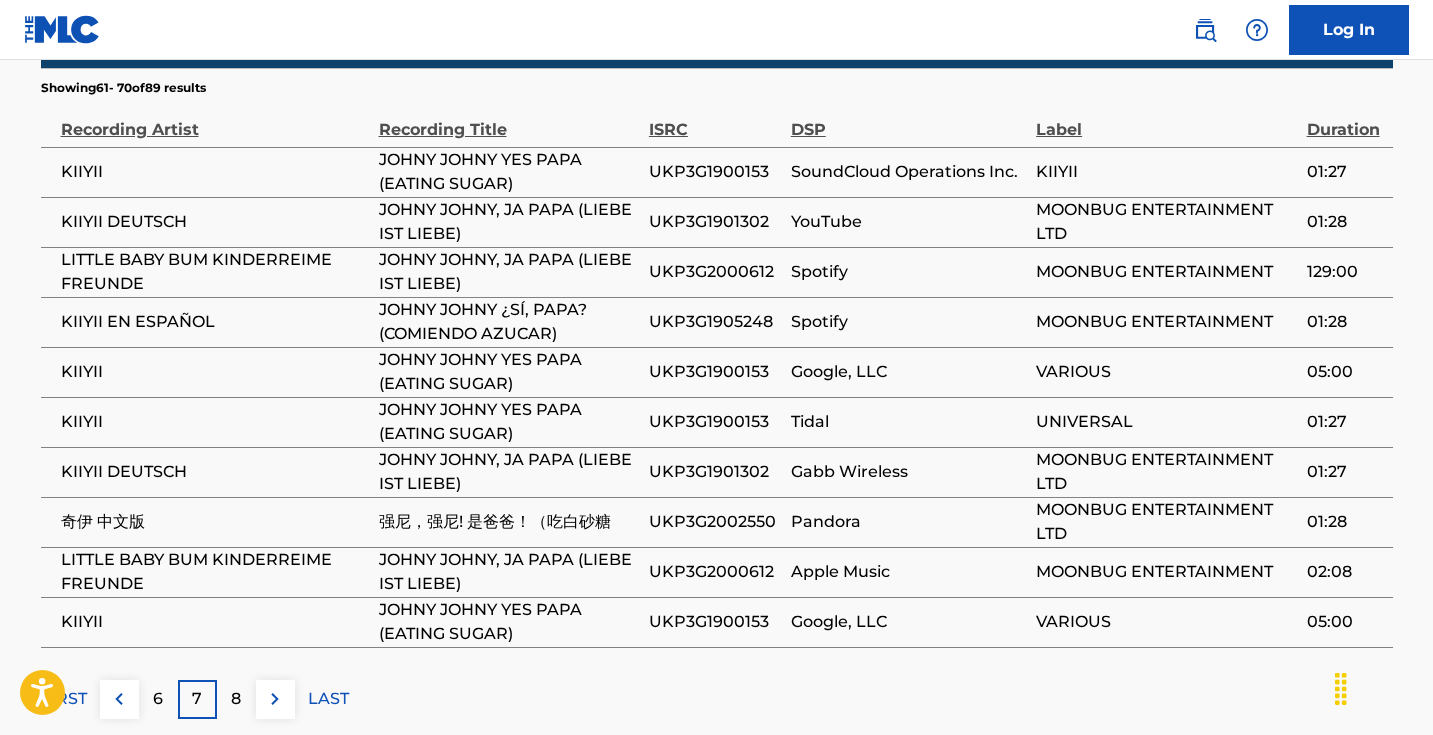 click on "Matched Recordings   (89) Showing  61  -   70  of  89   results   Recording Artist Recording Title ISRC DSP Label Duration KIIYII JOHNY JOHNY YES PAPA (EATING SUGAR) UKP3G1900153 SoundCloud Operations Inc. KIIYII 01:27 KIIYII DEUTSCH JOHNY JOHNY, JA PAPA (LIEBE IST LIEBE) UKP3G1901302 YouTube MOONBUG ENTERTAINMENT LTD 01:28 LITTLE BABY BUM KINDERREIME FREUNDE JOHNY JOHNY, JA PAPA (LIEBE IST LIEBE) UKP3G2000612 Spotify MOONBUG ENTERTAINMENT 129:00 KIIYII EN ESPAÑOL JOHNY JOHNY ¿SÍ, PAPA? (COMIENDO AZUCAR) UKP3G1905248 Spotify MOONBUG ENTERTAINMENT 01:28 KIIYII JOHNY JOHNY YES PAPA (EATING SUGAR) UKP3G1900153 Google, LLC VARIOUS 05:00 KIIYII JOHNY JOHNY YES PAPA (EATING SUGAR) UKP3G1900153 Tidal UNIVERSAL 01:27 KIIYII DEUTSCH JOHNY JOHNY, JA PAPA (LIEBE IST LIEBE) UKP3G1901302 Gabb Wireless MOONBUG ENTERTAINMENT LTD 01:27 奇伊 中文版 强尼，强尼! 是爸爸！（吃白砂糖 UKP3G2002550 Pandora MOONBUG ENTERTAINMENT LTD 01:28 LITTLE BABY BUM KINDERREIME FREUNDE UKP3G2000612 Apple Music 02:08 KIIYII" at bounding box center [717, 362] 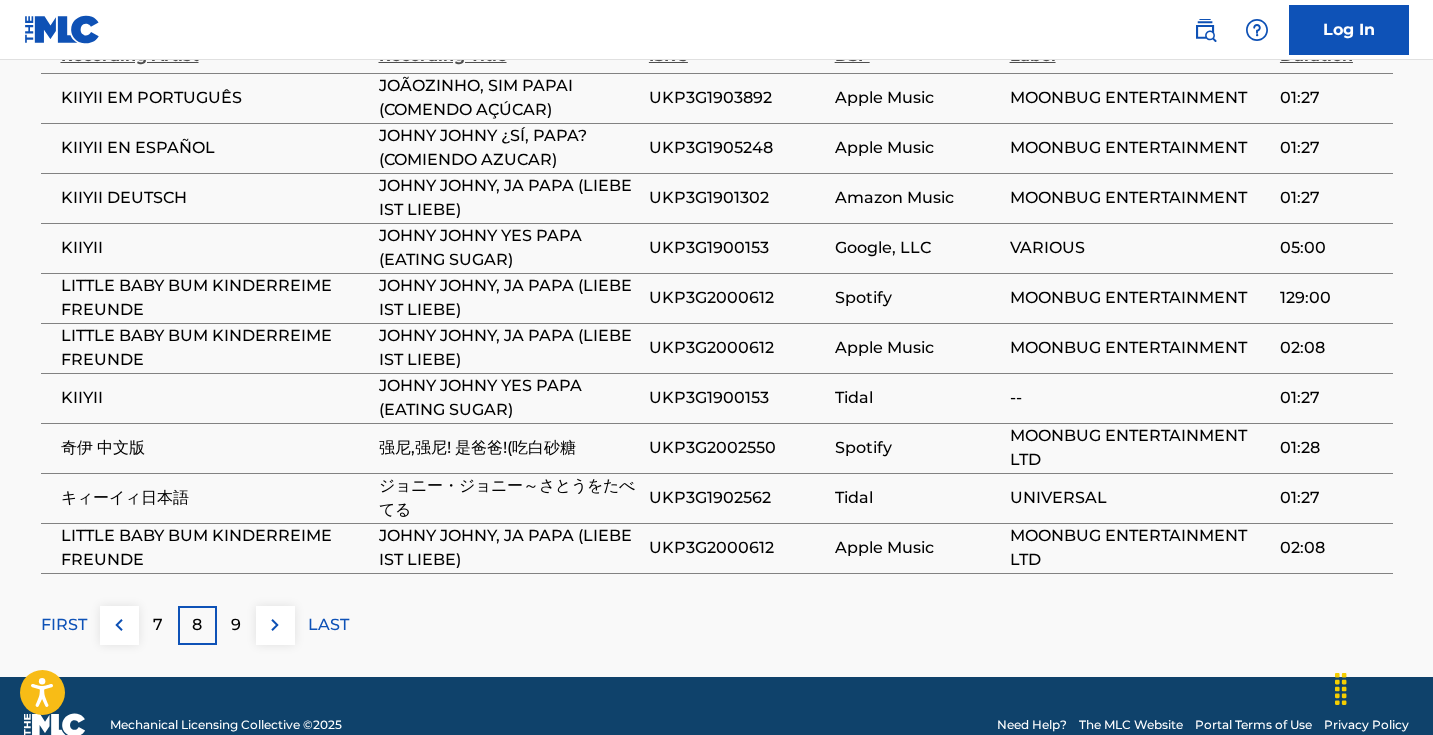 click at bounding box center [275, 625] 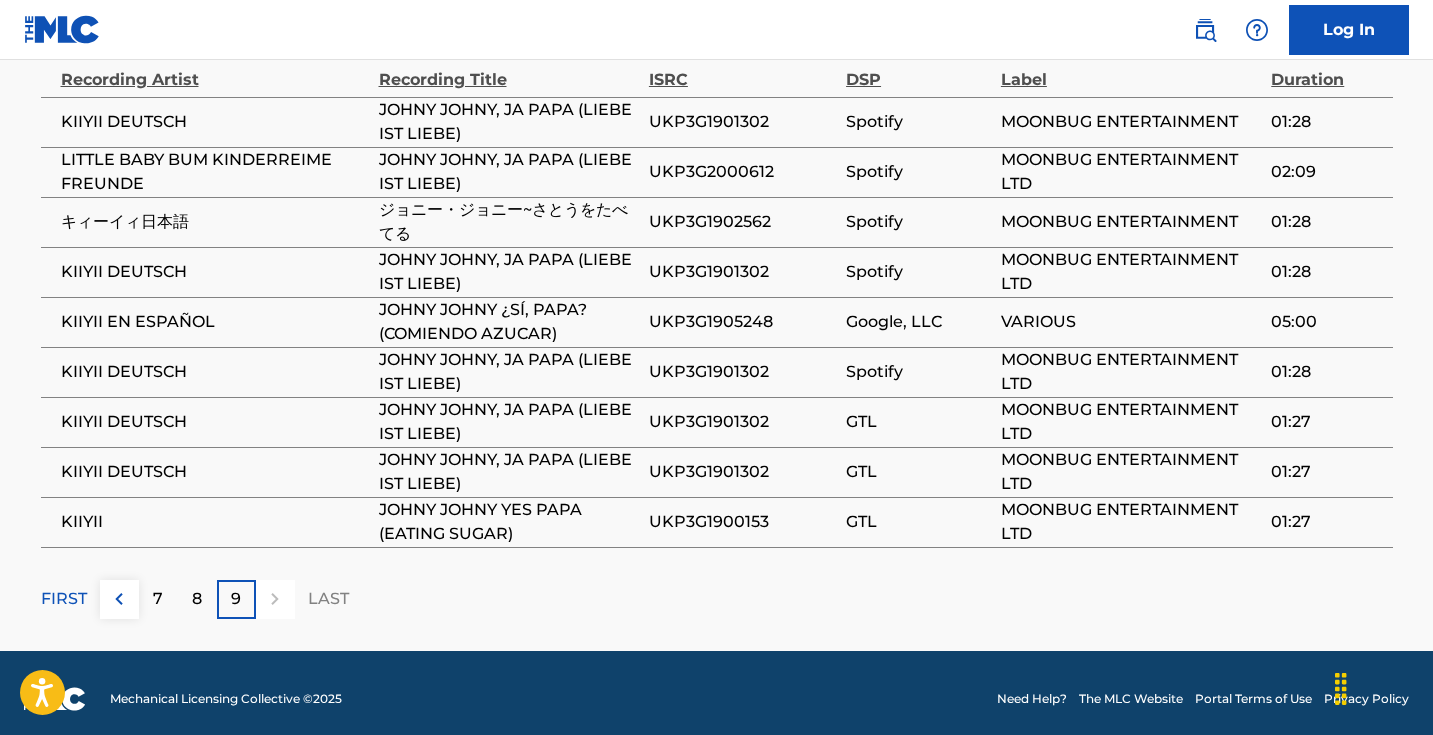 click on "9" at bounding box center [236, 599] 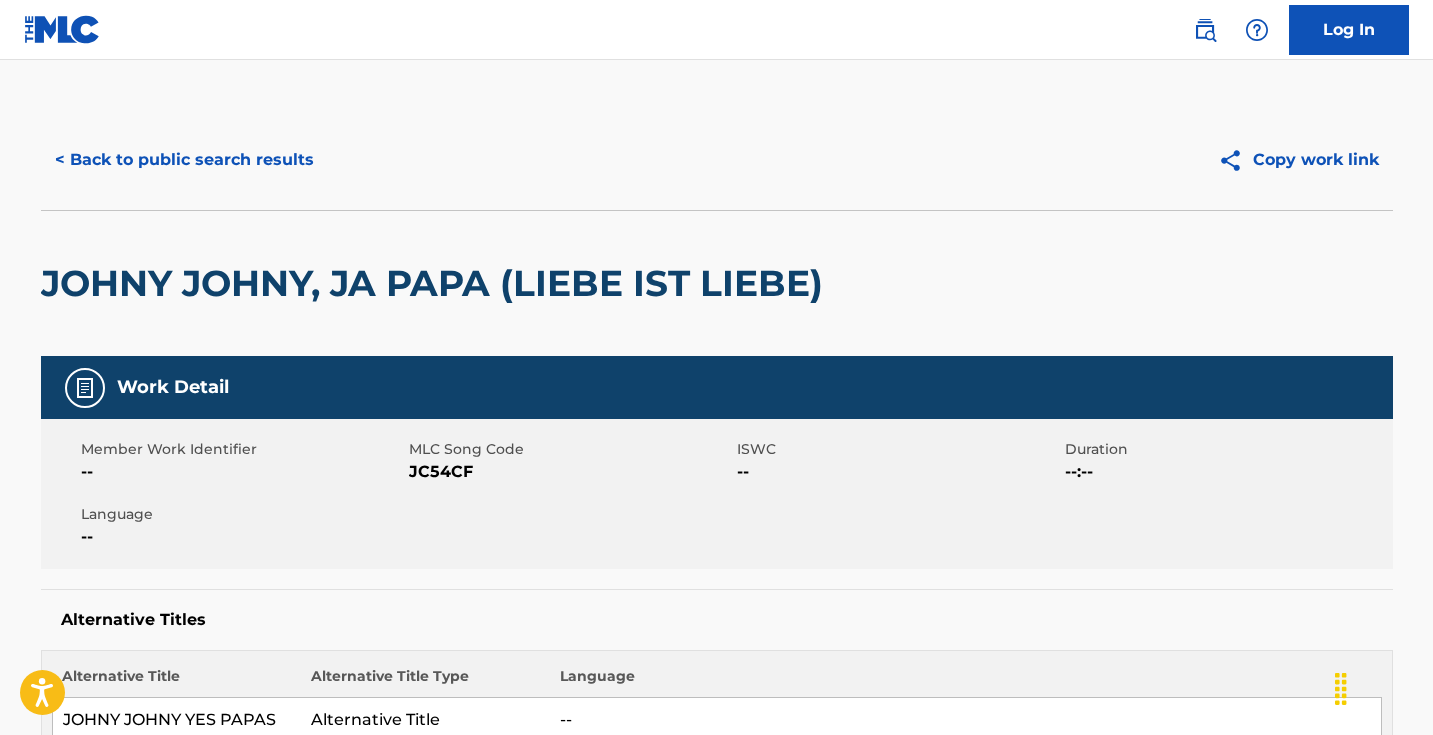 scroll, scrollTop: 0, scrollLeft: 0, axis: both 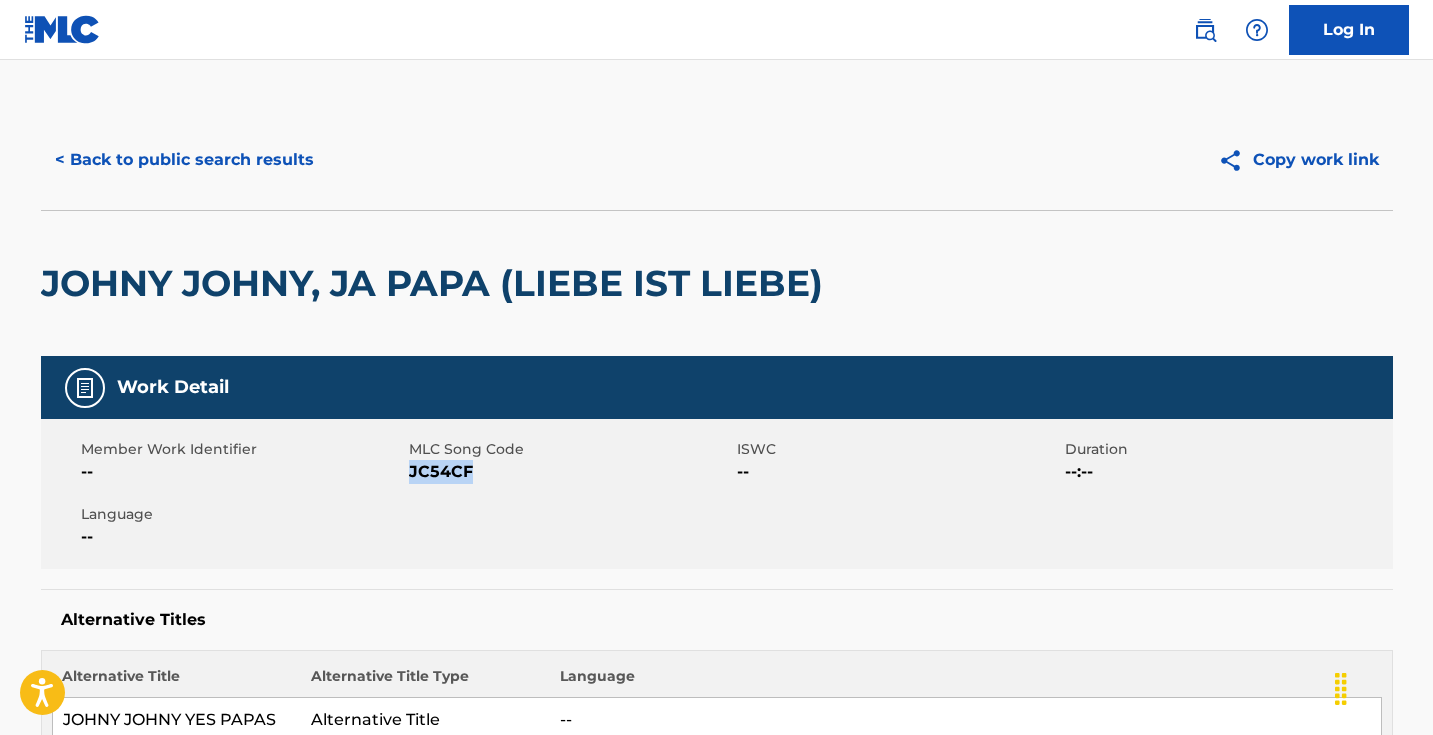click on "JC54CF" at bounding box center (570, 472) 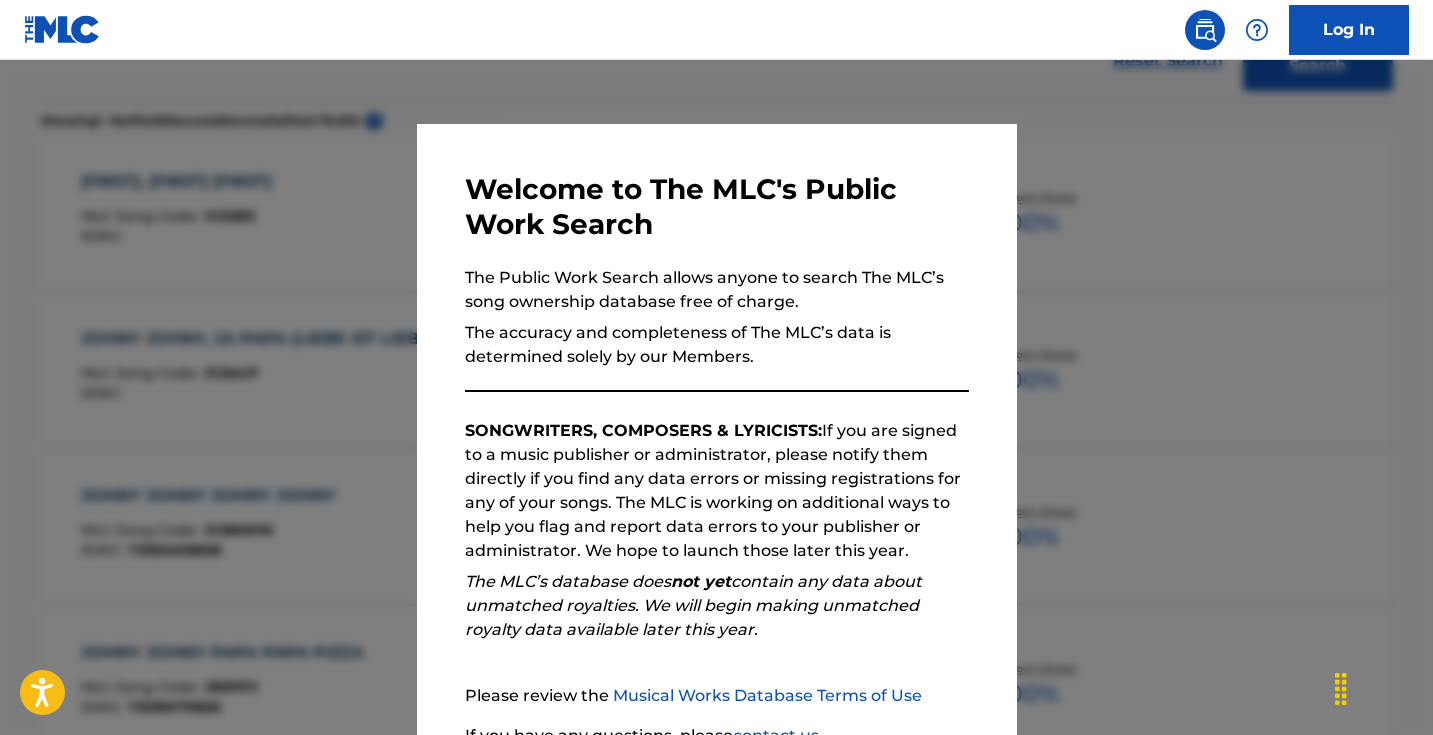 click at bounding box center [716, 427] 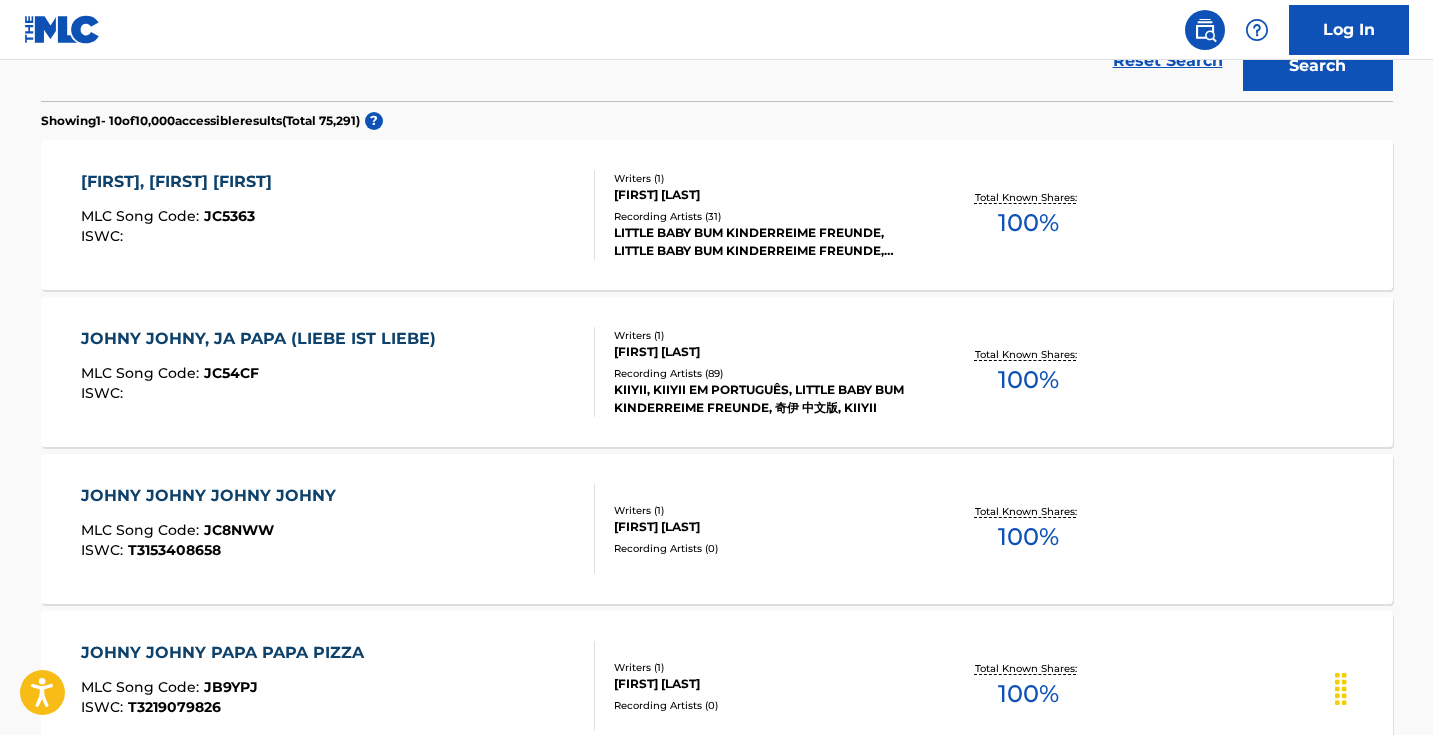 click on "JOHNY, JOHNY JA PAPA MLC Song Code : JC5363 ISWC :" at bounding box center [338, 215] 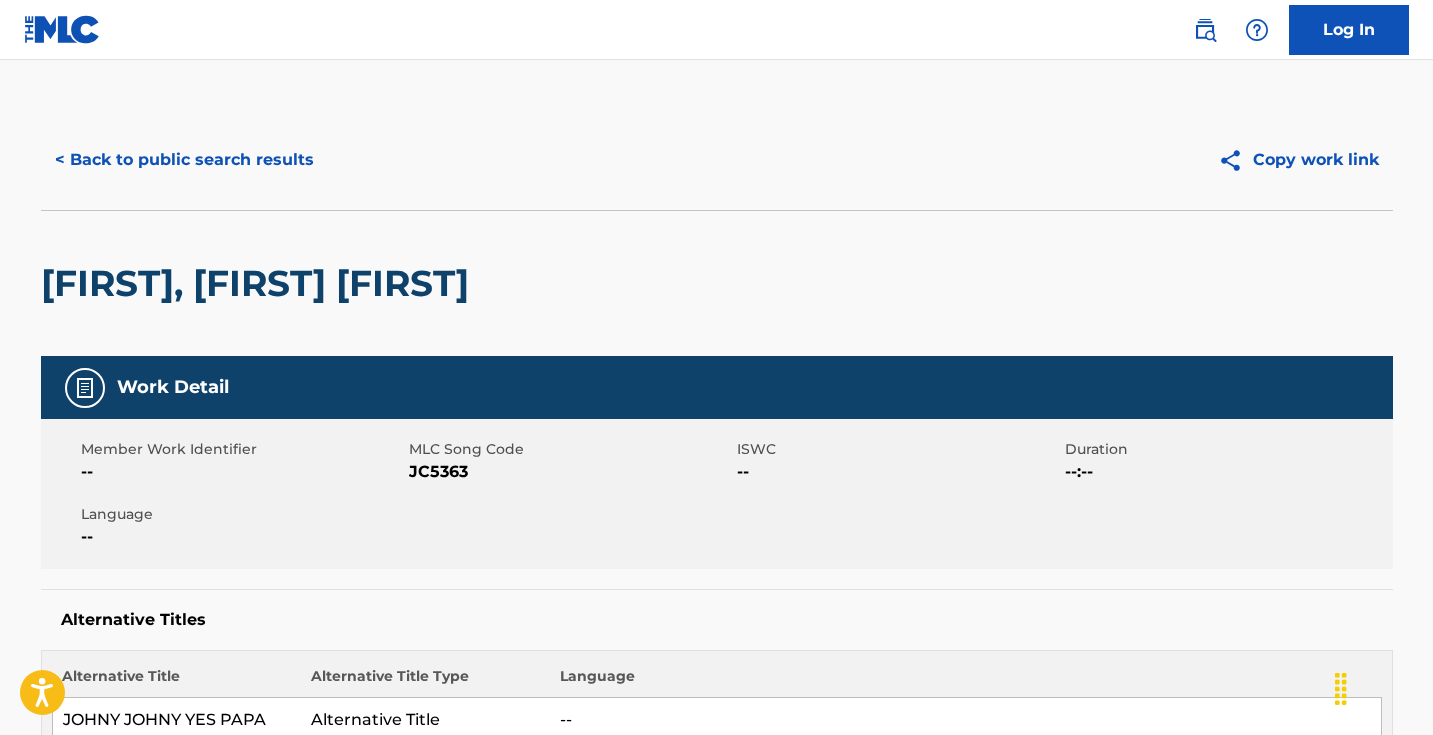click on "JC5363" at bounding box center [570, 472] 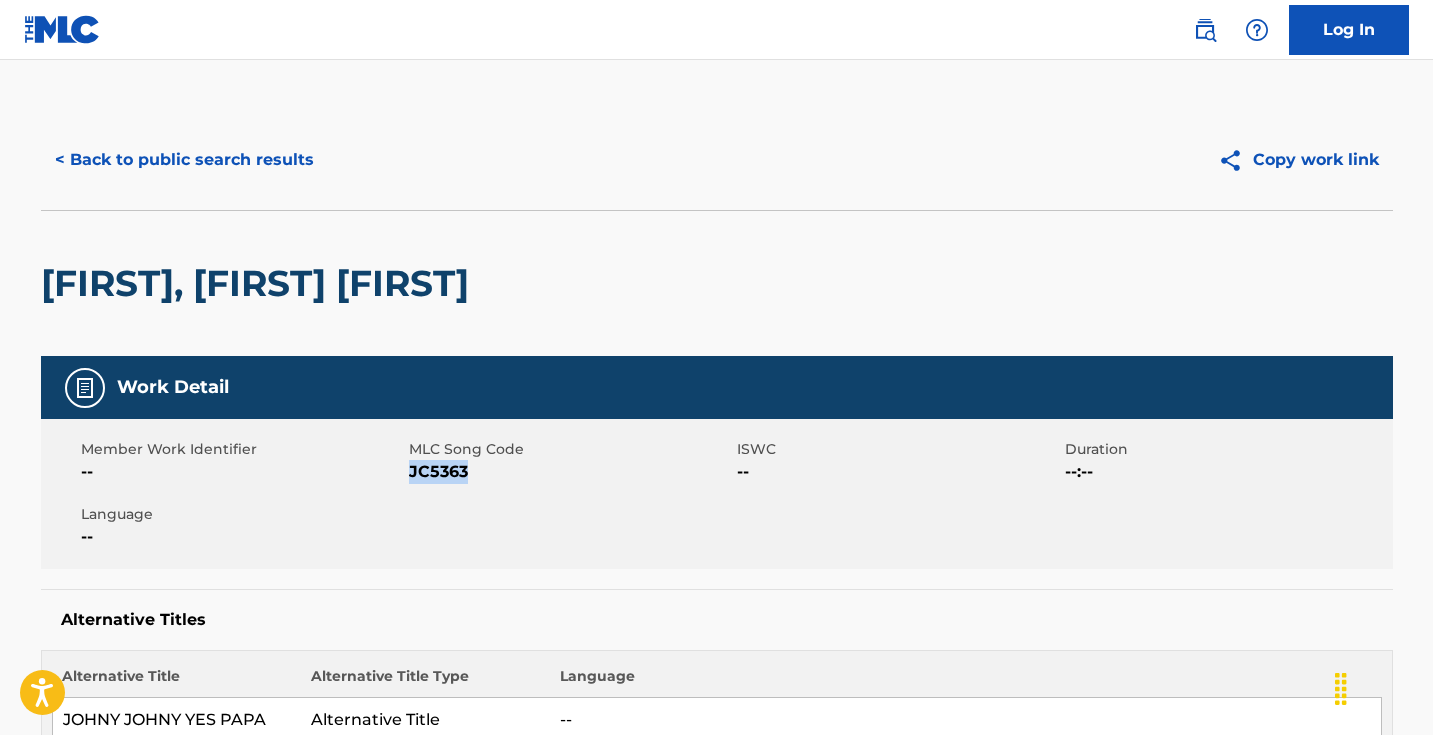 copy on "JC5363" 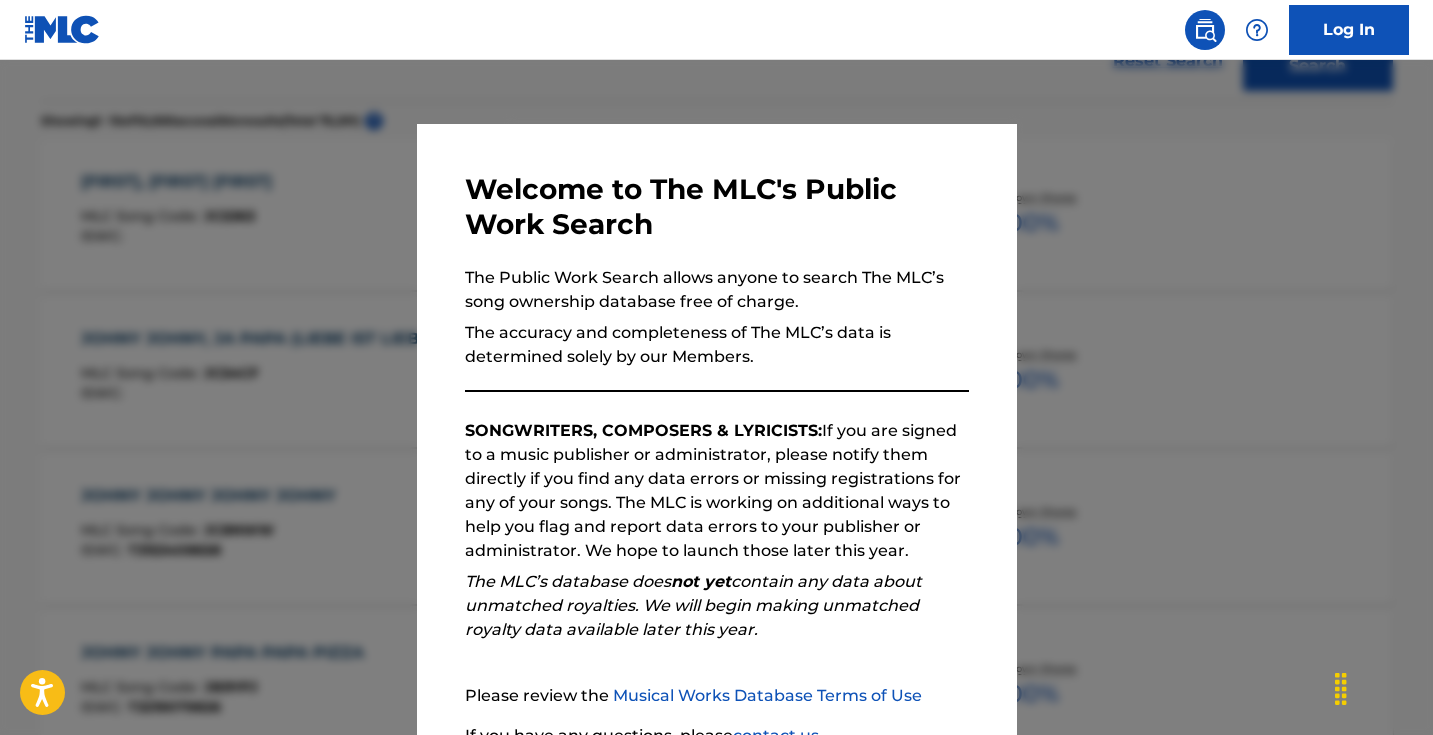scroll, scrollTop: 19, scrollLeft: 0, axis: vertical 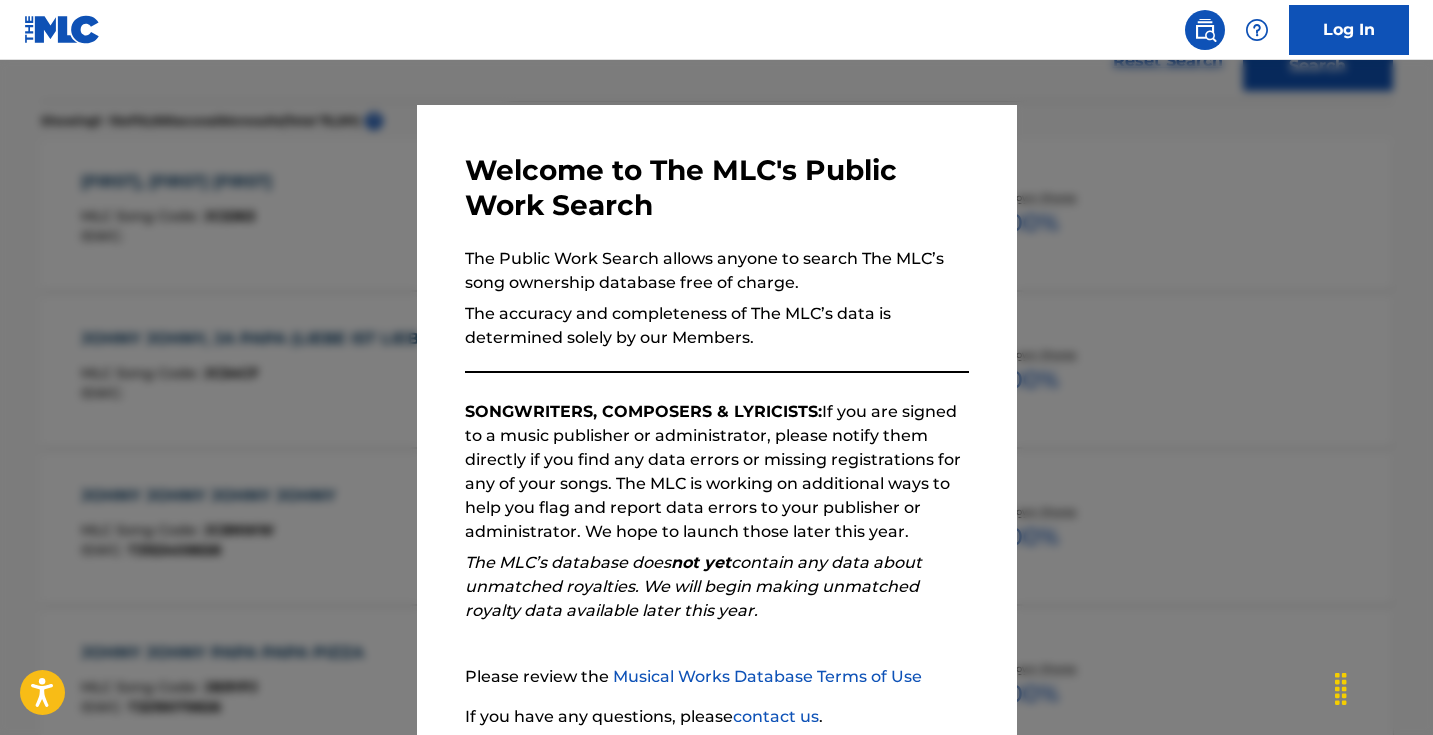 click at bounding box center [716, 427] 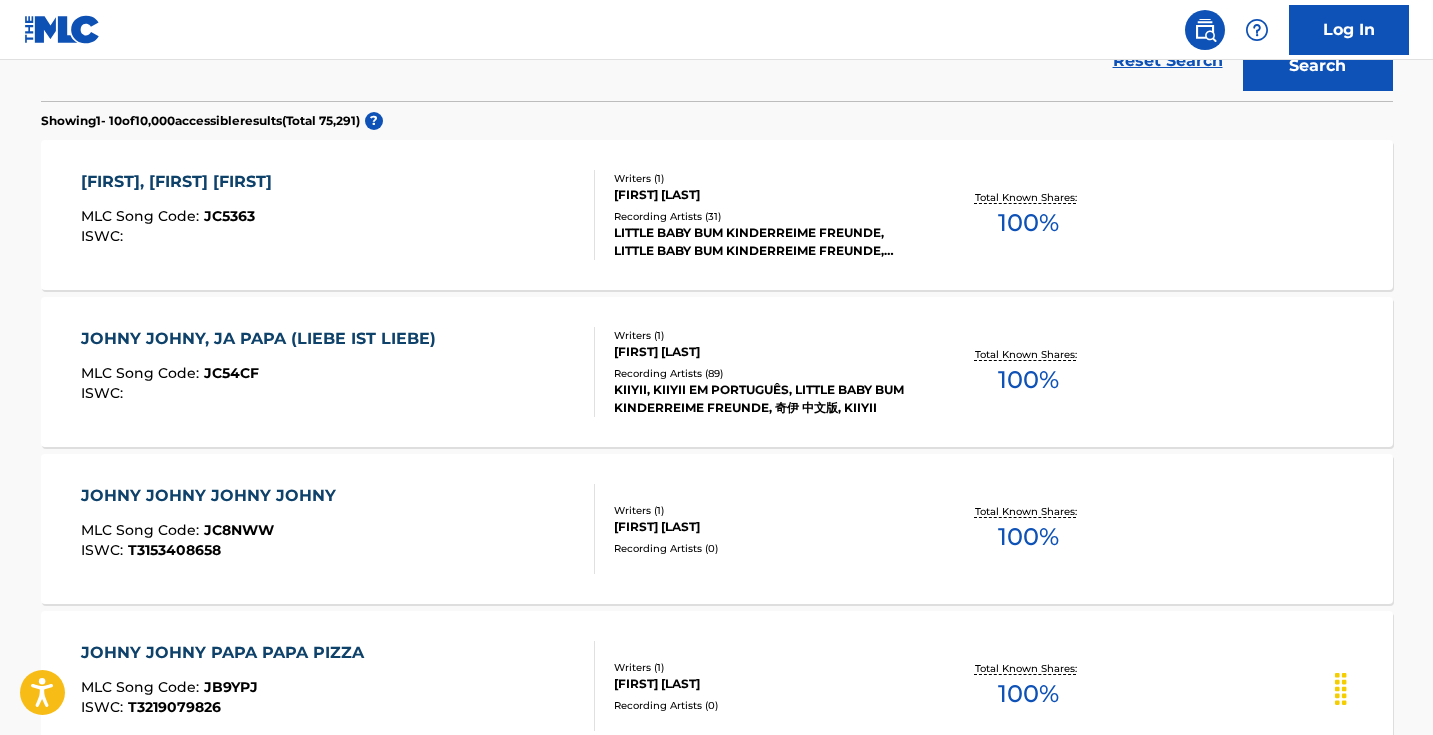 click on "ISWC :" at bounding box center (263, 393) 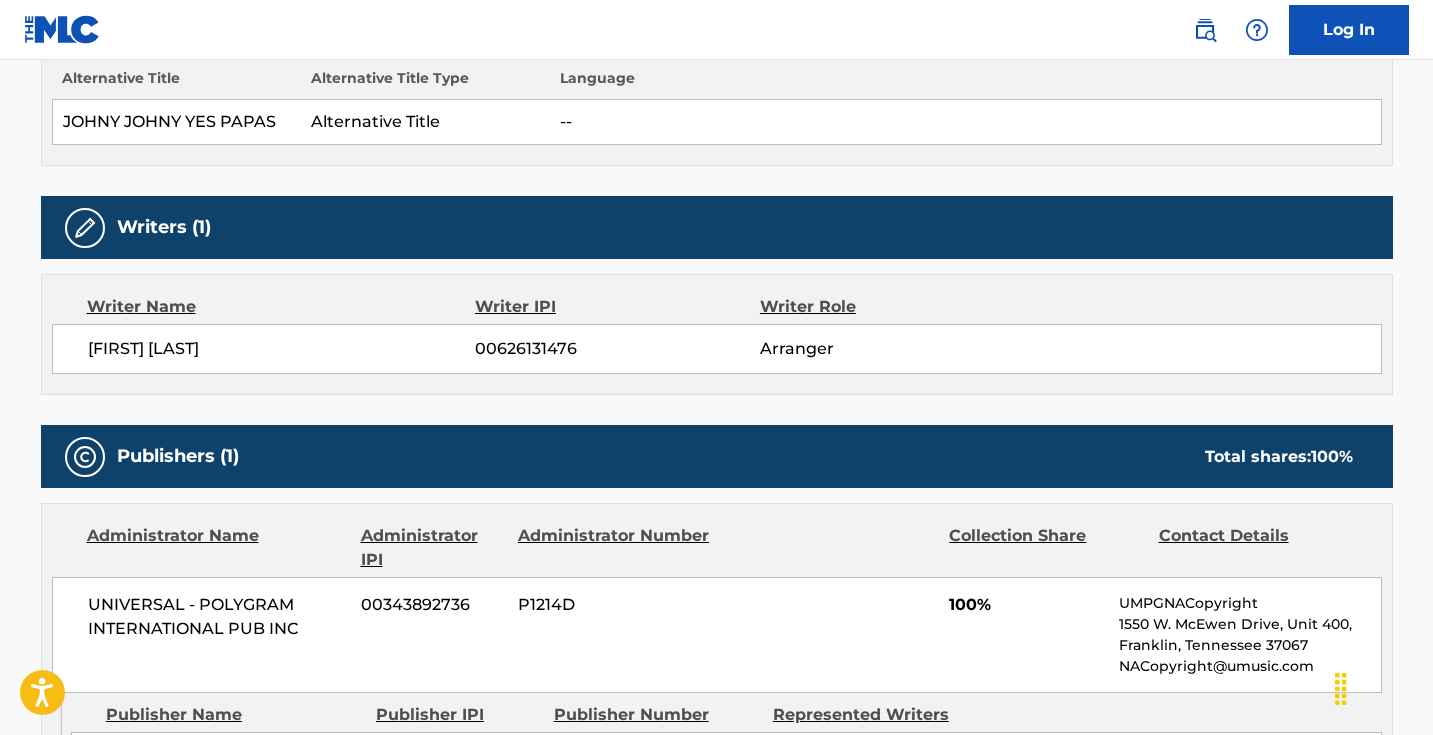 scroll, scrollTop: 0, scrollLeft: 0, axis: both 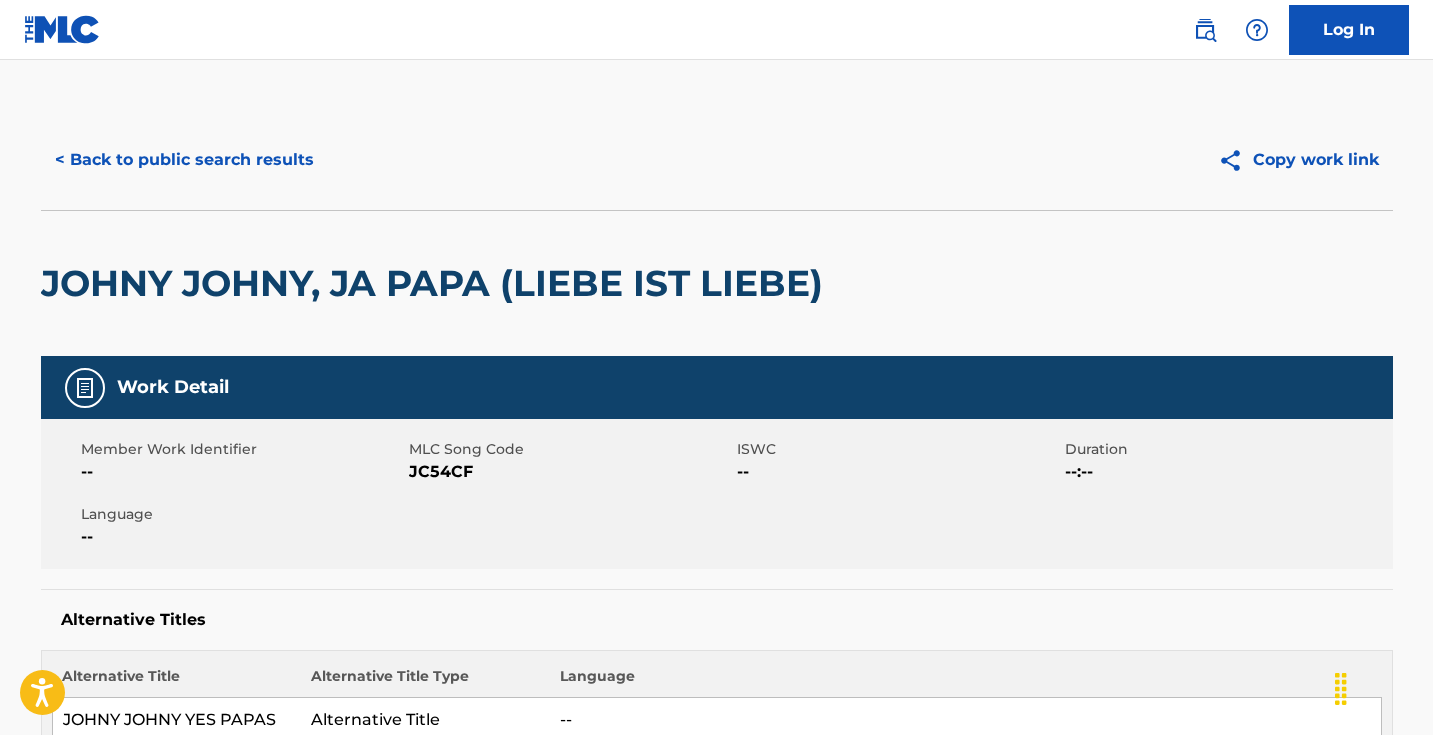 click on "JC54CF" at bounding box center (570, 472) 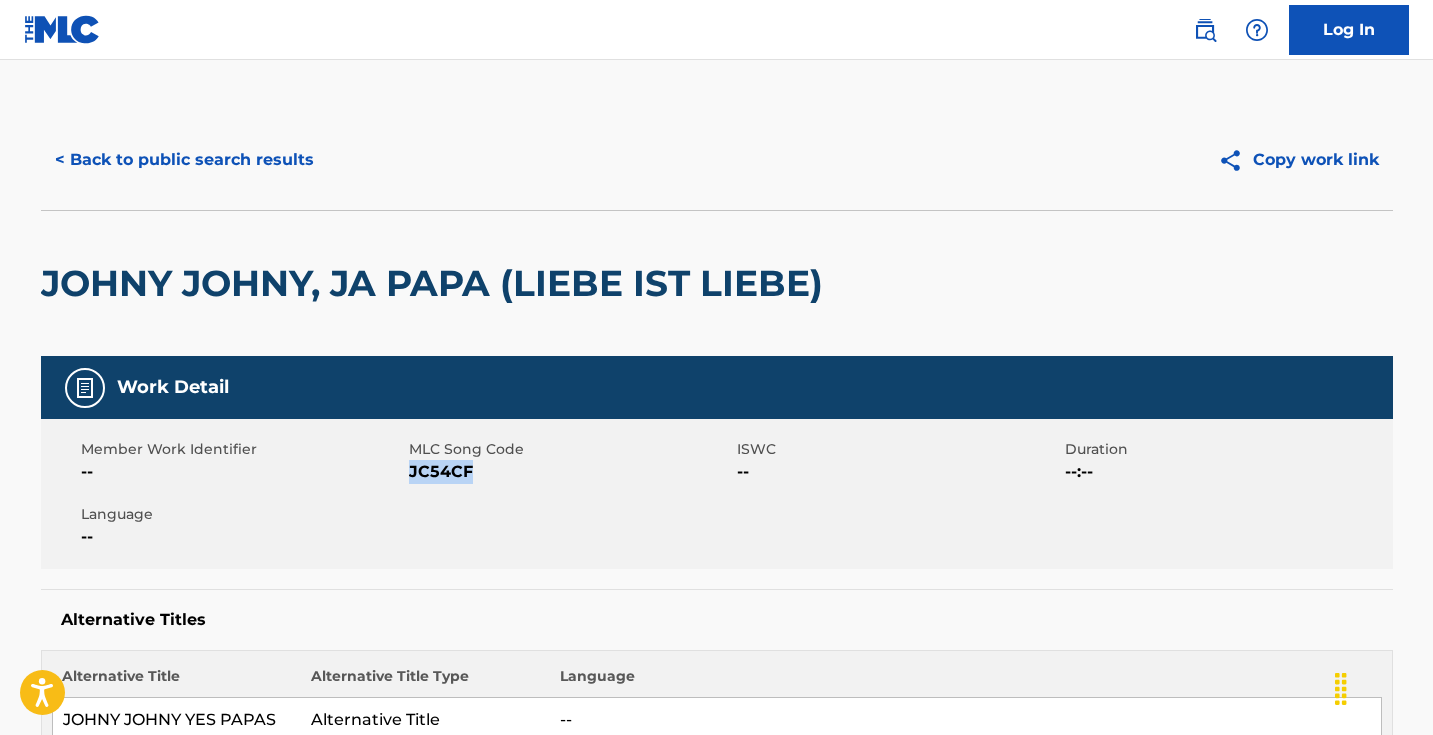 click on "JC54CF" at bounding box center (570, 472) 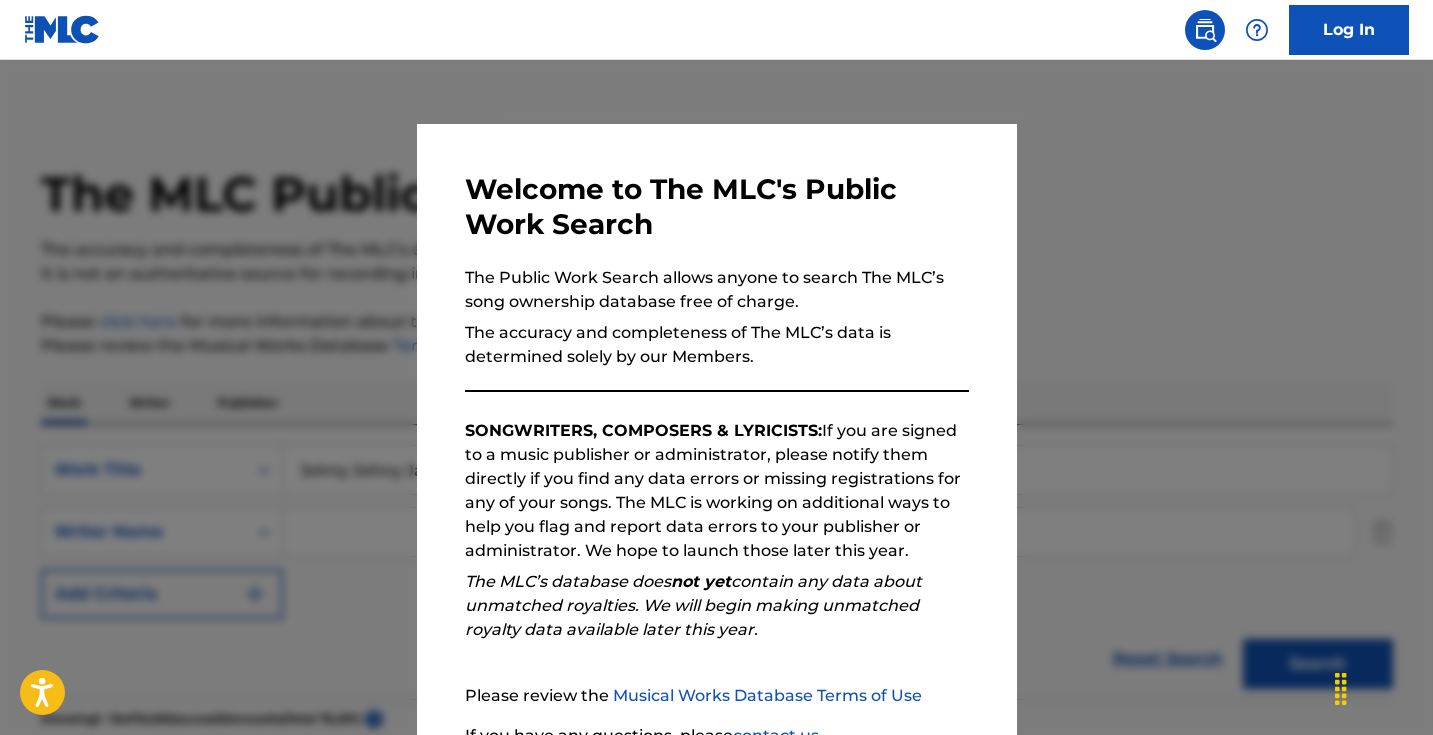 scroll, scrollTop: 598, scrollLeft: 0, axis: vertical 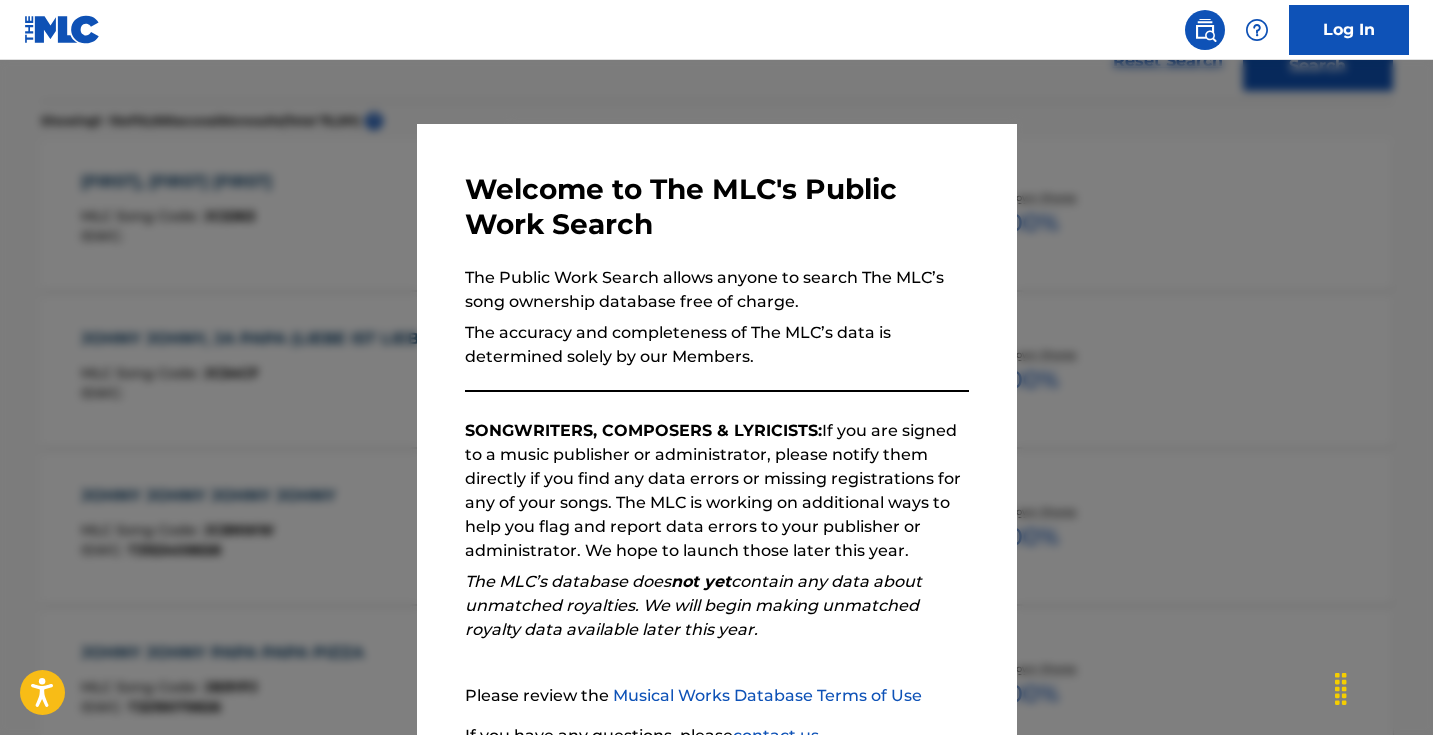 click at bounding box center (716, 427) 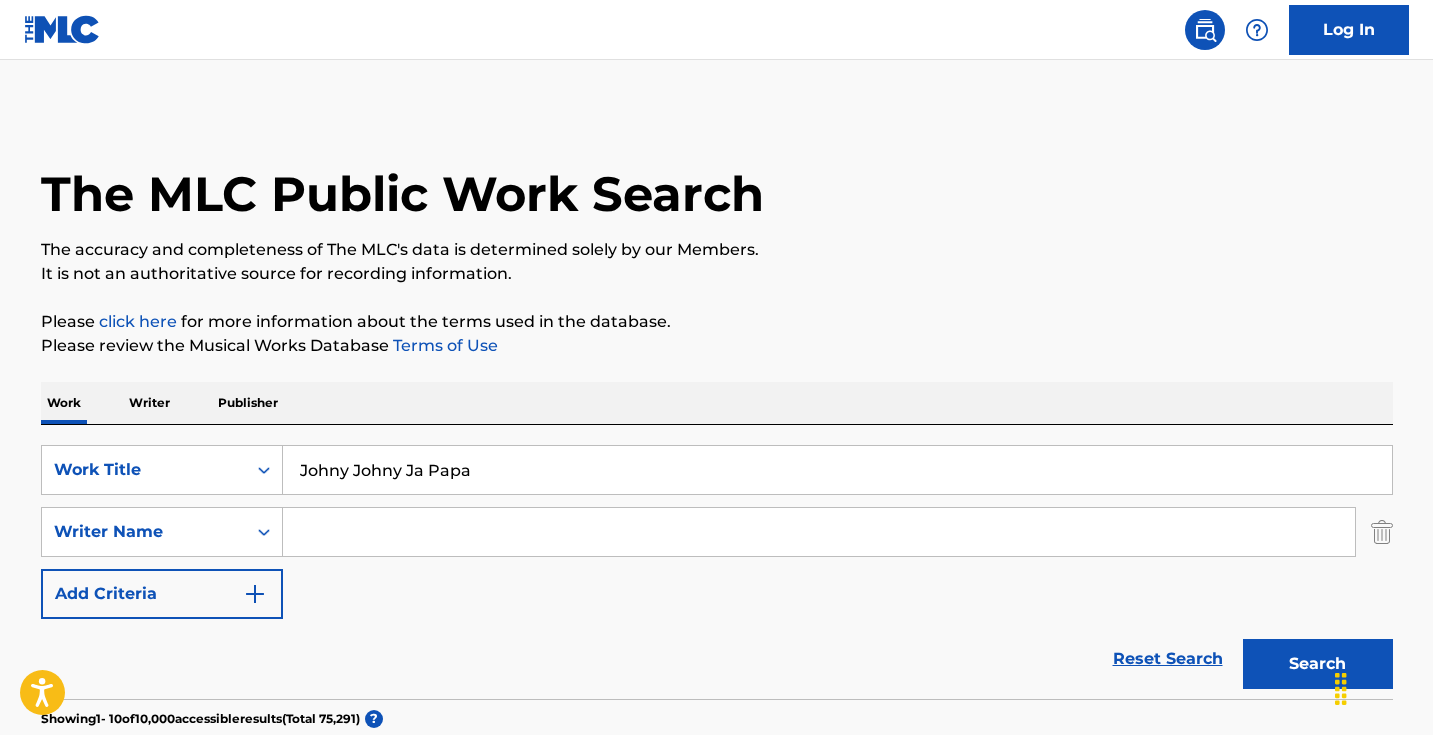 scroll, scrollTop: -1, scrollLeft: 0, axis: vertical 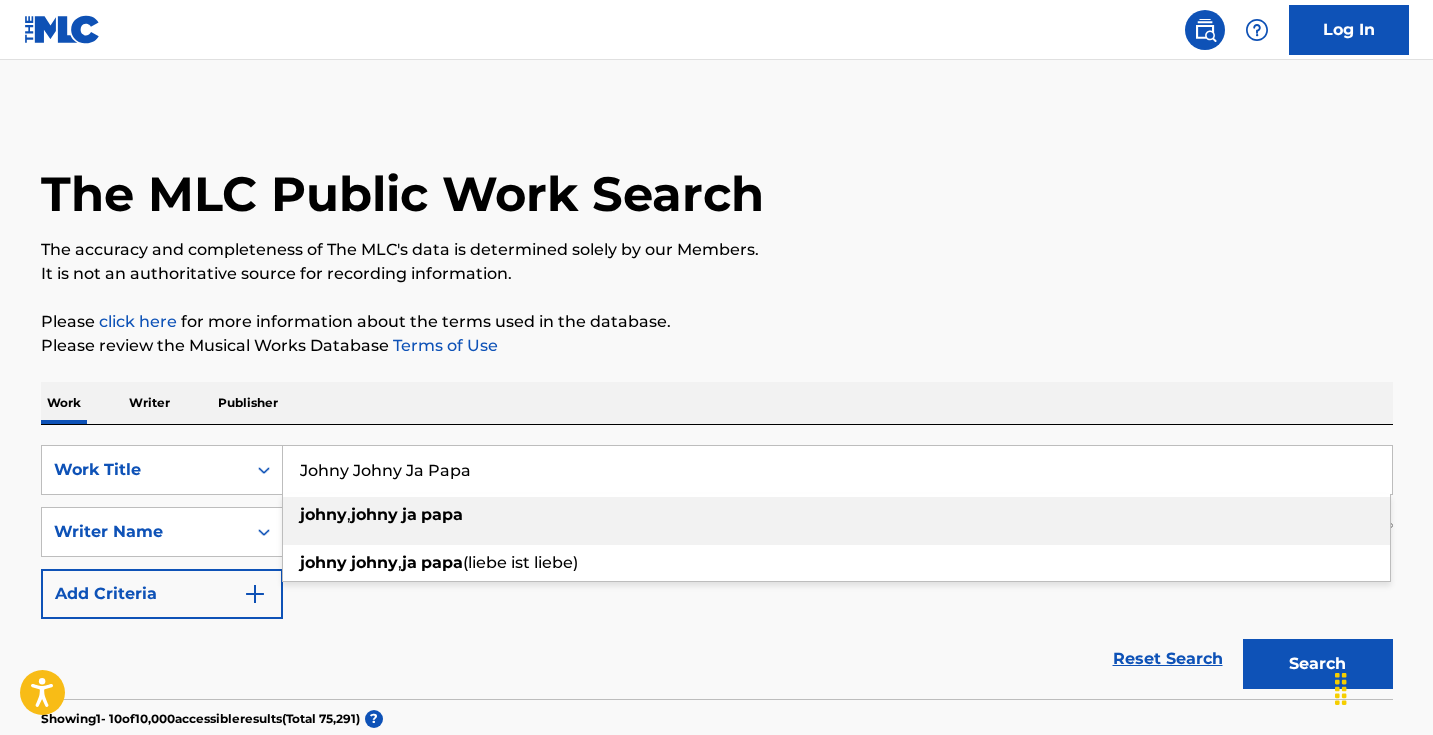 click on "Johny Johny Ja Papa" at bounding box center [837, 470] 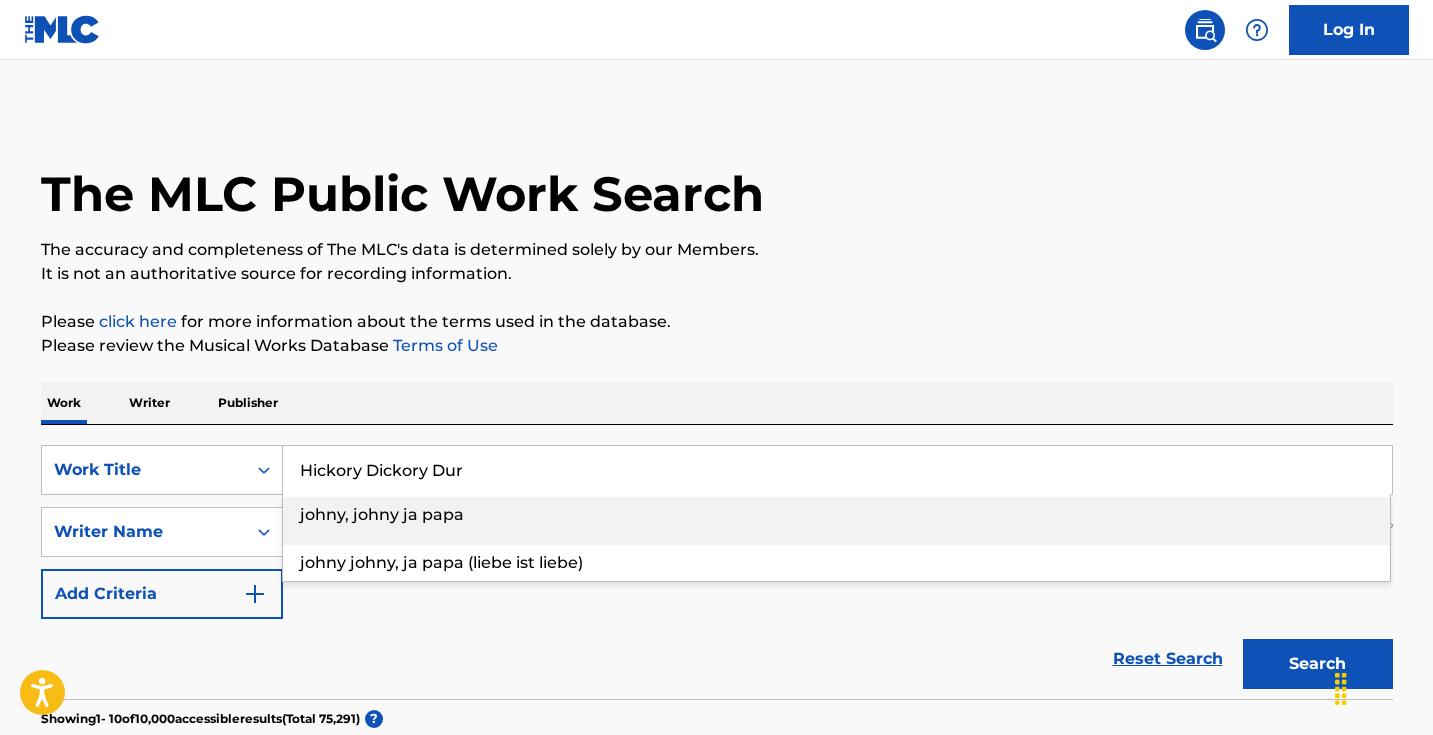 type on "Hickory Dickory Dur" 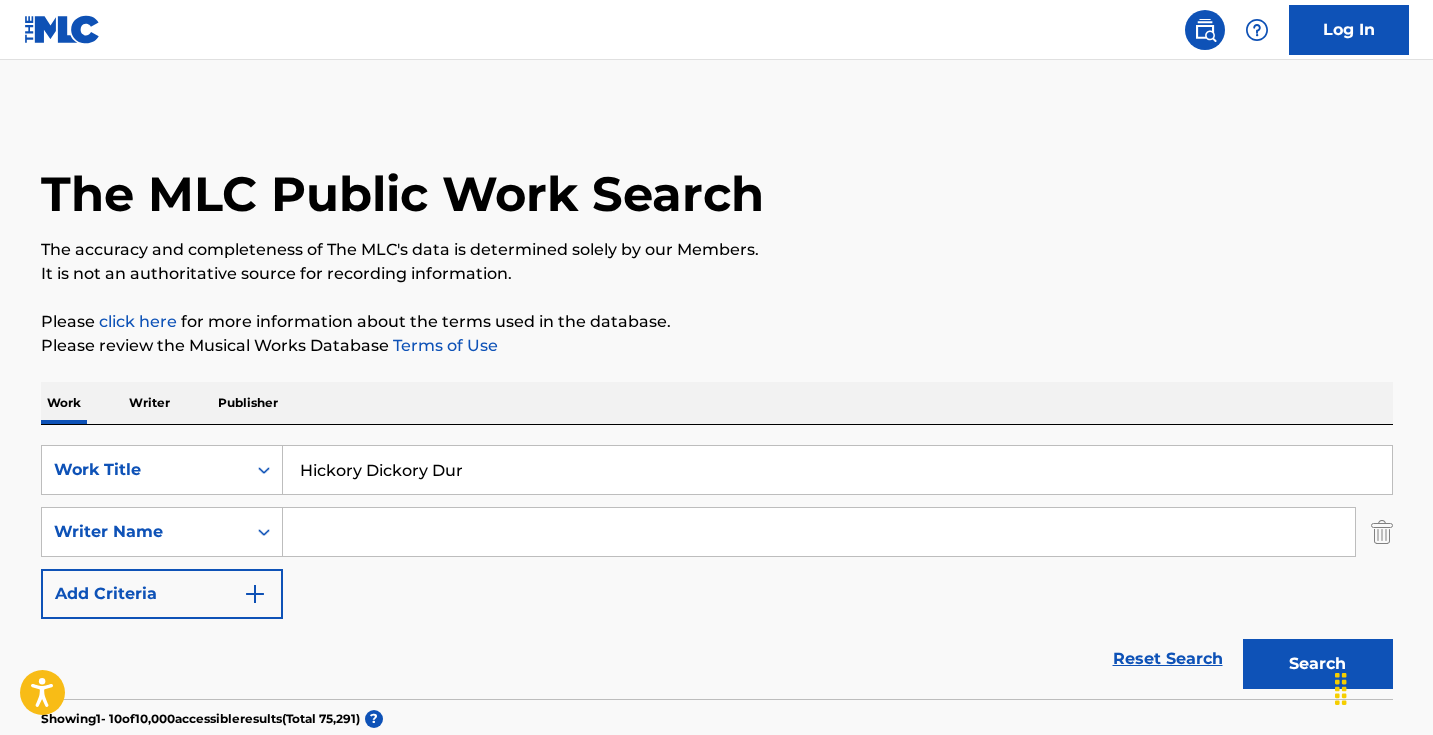 click on "Search" at bounding box center (1318, 664) 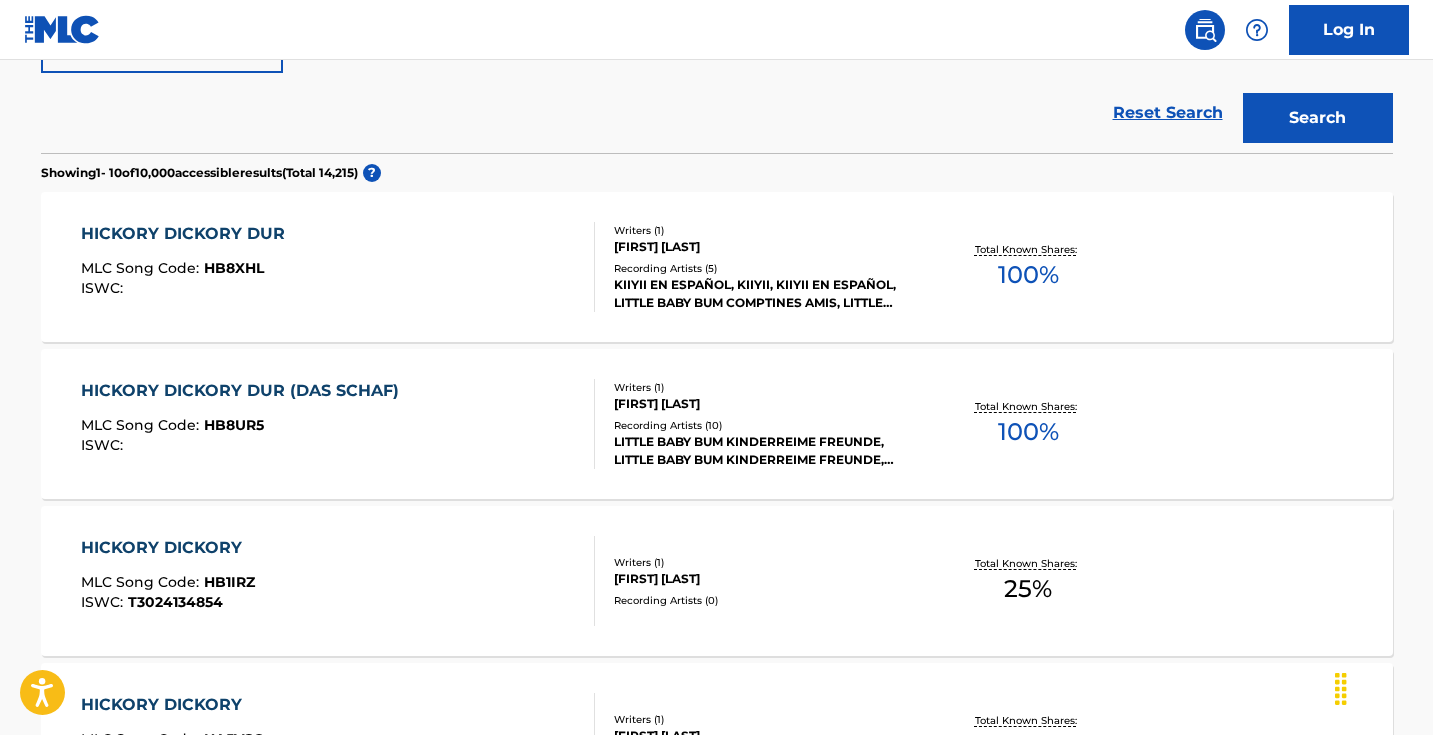 scroll, scrollTop: 578, scrollLeft: 0, axis: vertical 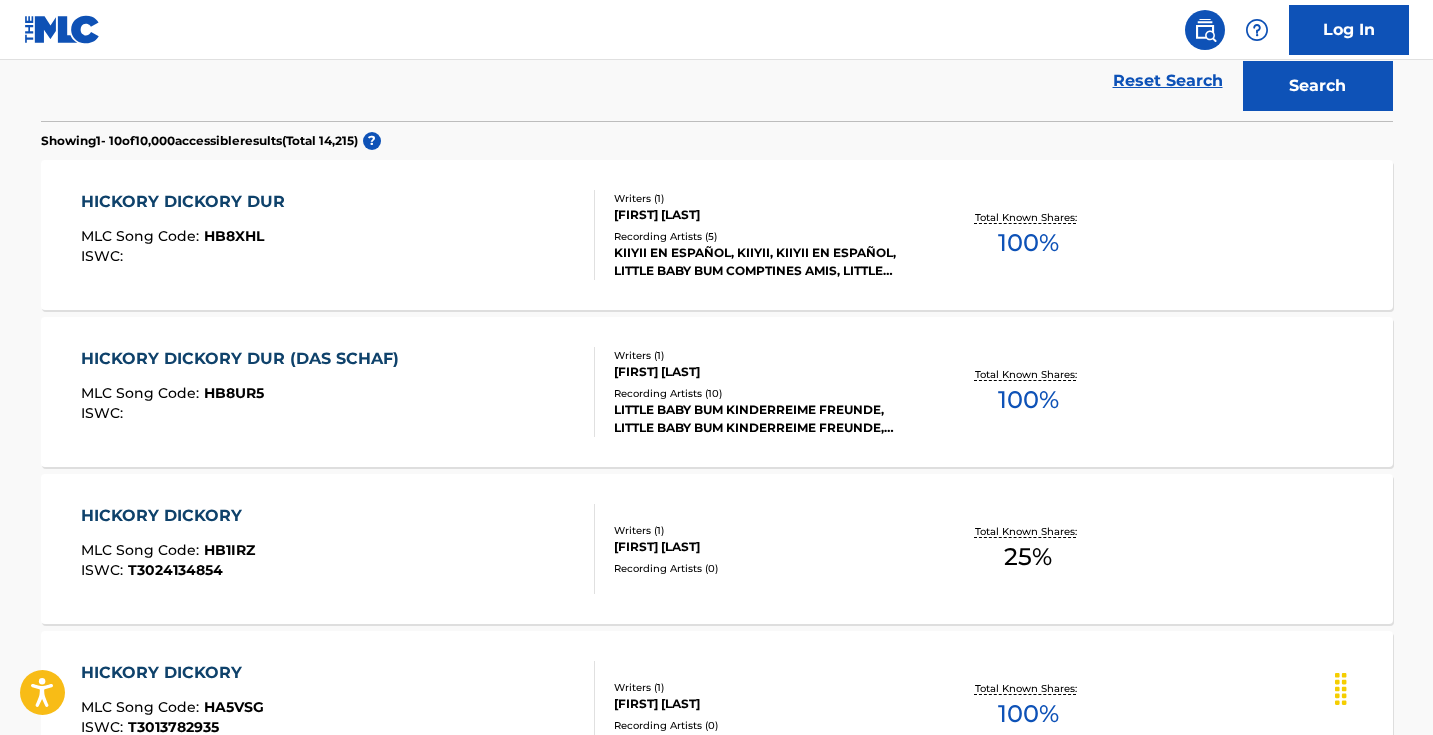 click on "HICKORY DICKORY DUR MLC Song Code : HB8XHL ISWC :" at bounding box center (338, 235) 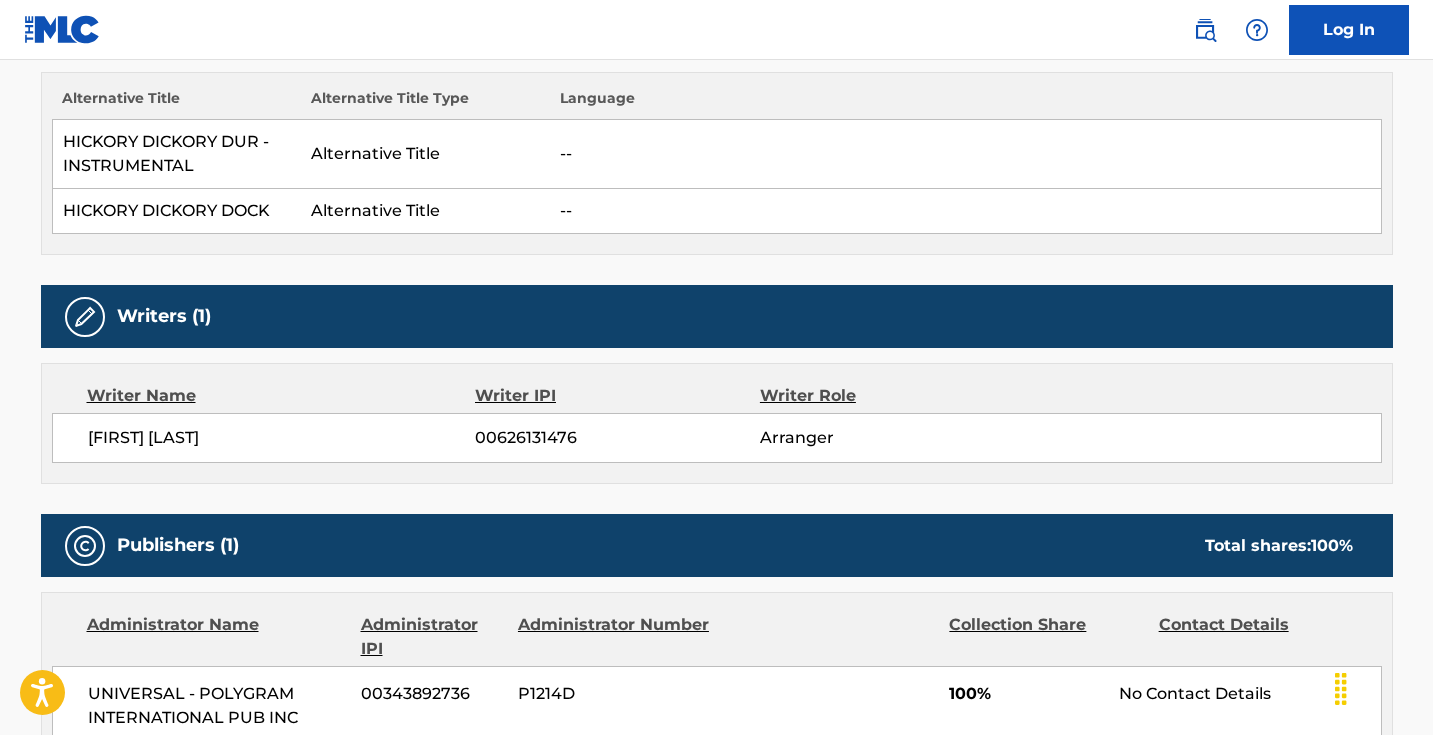 scroll, scrollTop: 0, scrollLeft: 0, axis: both 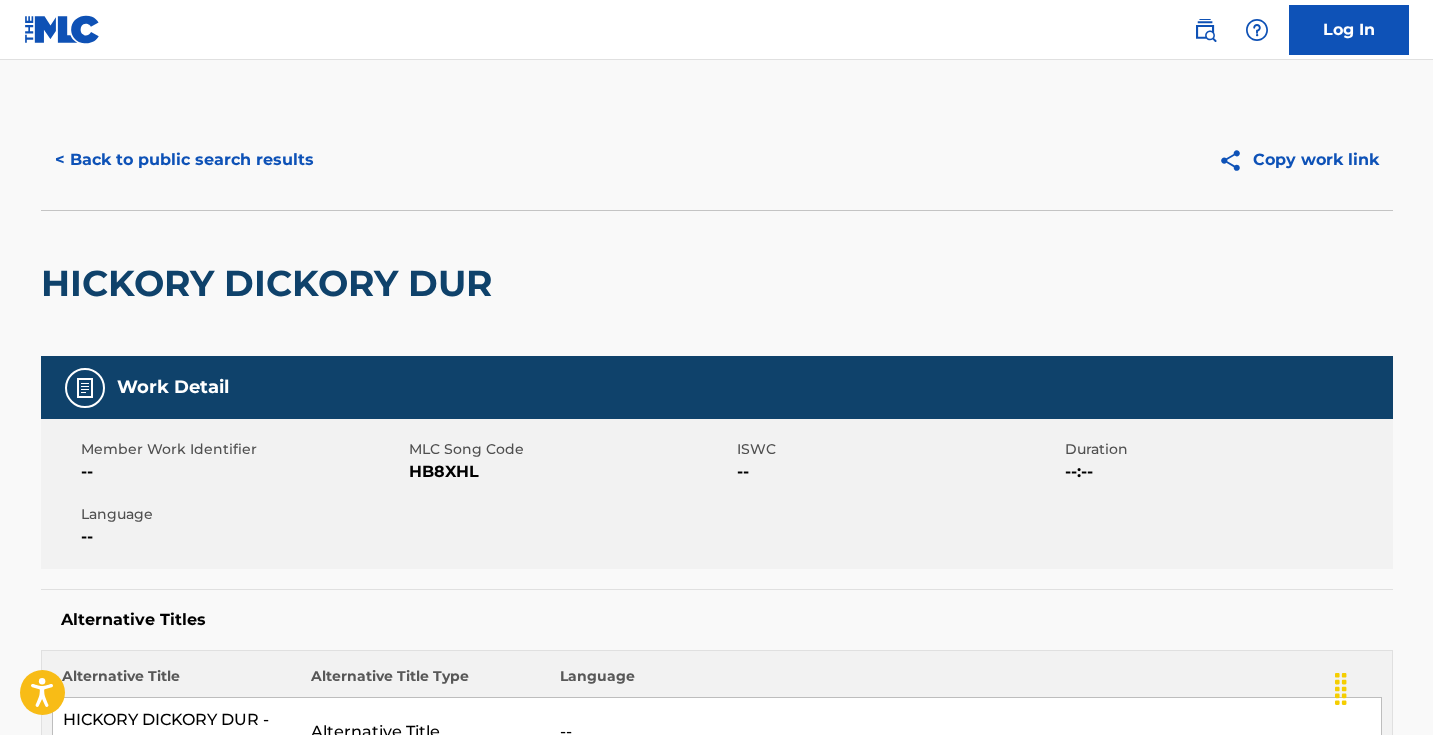 click on "HB8XHL" at bounding box center [570, 472] 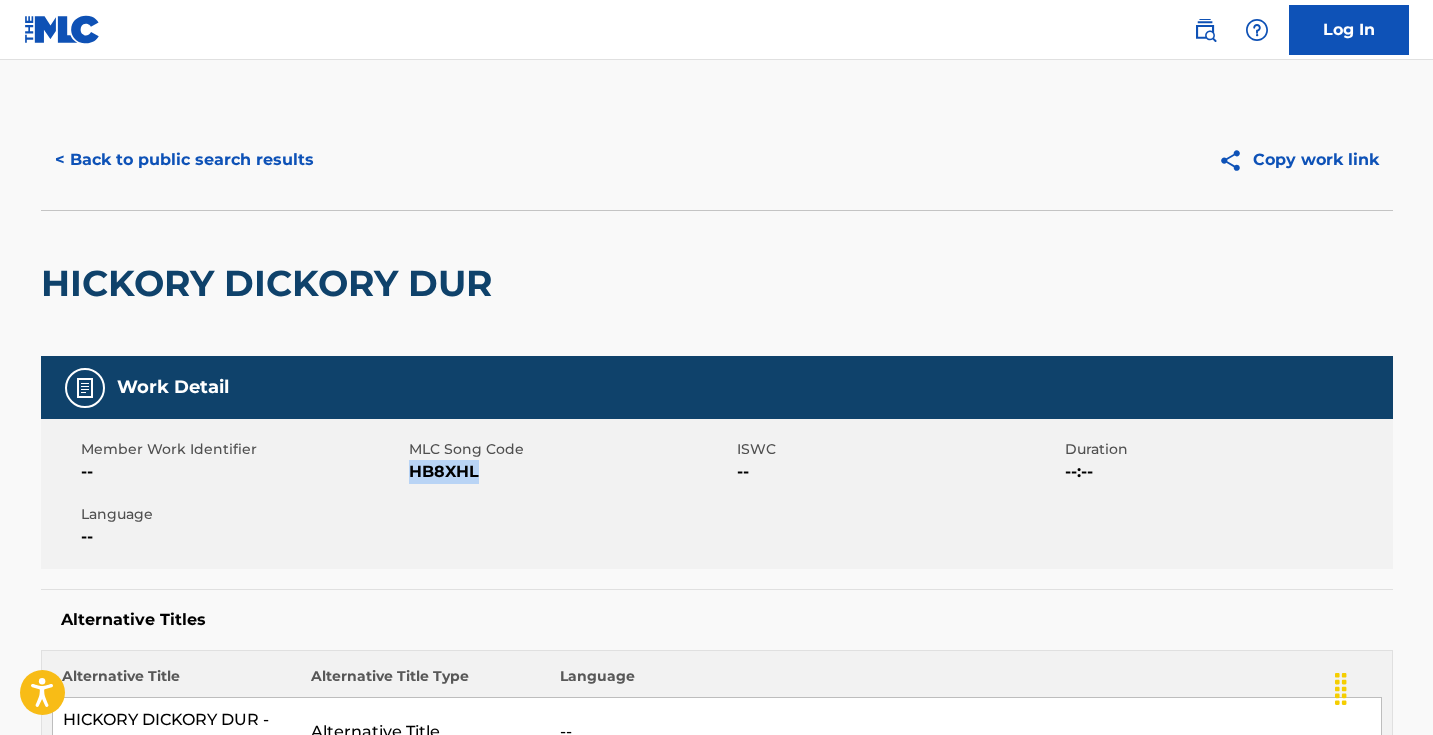 click on "HB8XHL" at bounding box center (570, 472) 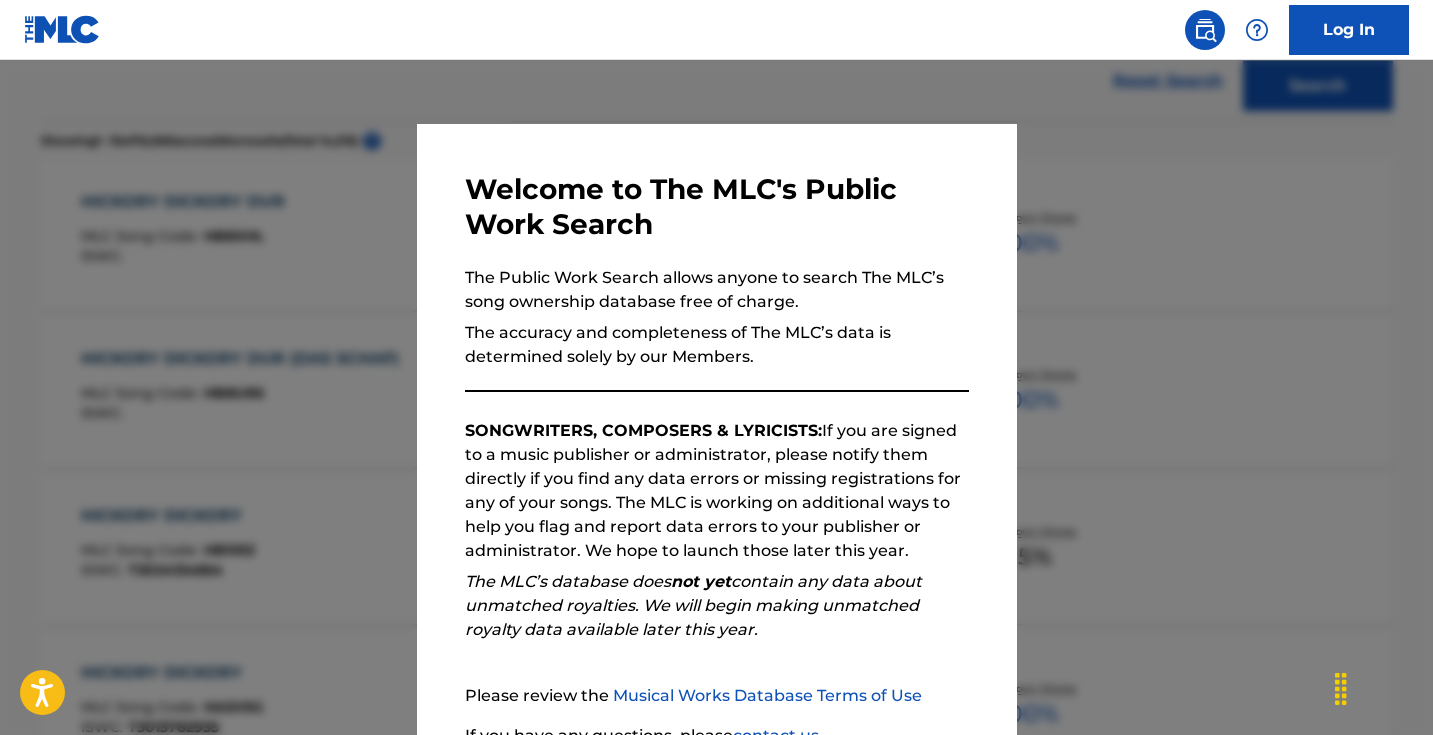 click at bounding box center (716, 427) 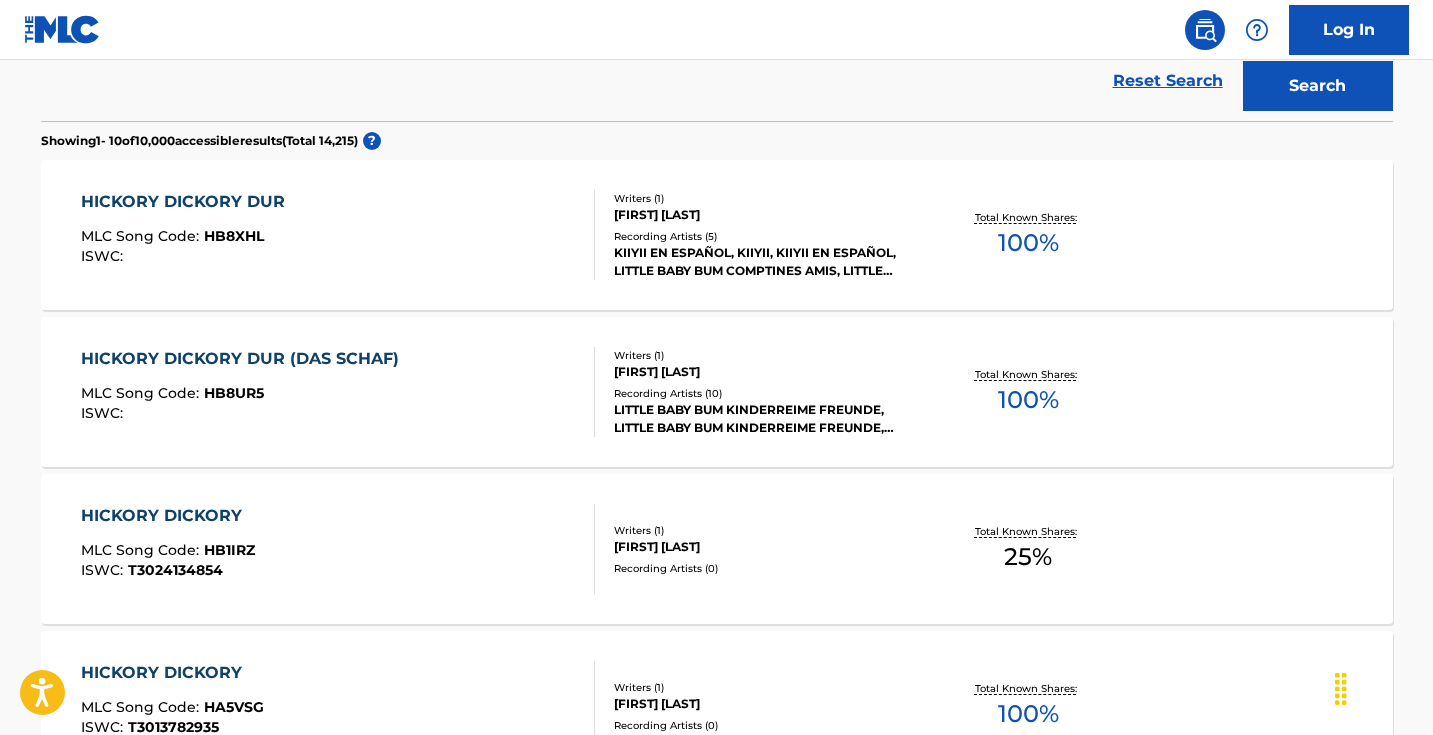 click on "HICKORY DICKORY DUR (DAS SCHAF) MLC Song Code : HB8UR5 ISWC :" at bounding box center (338, 392) 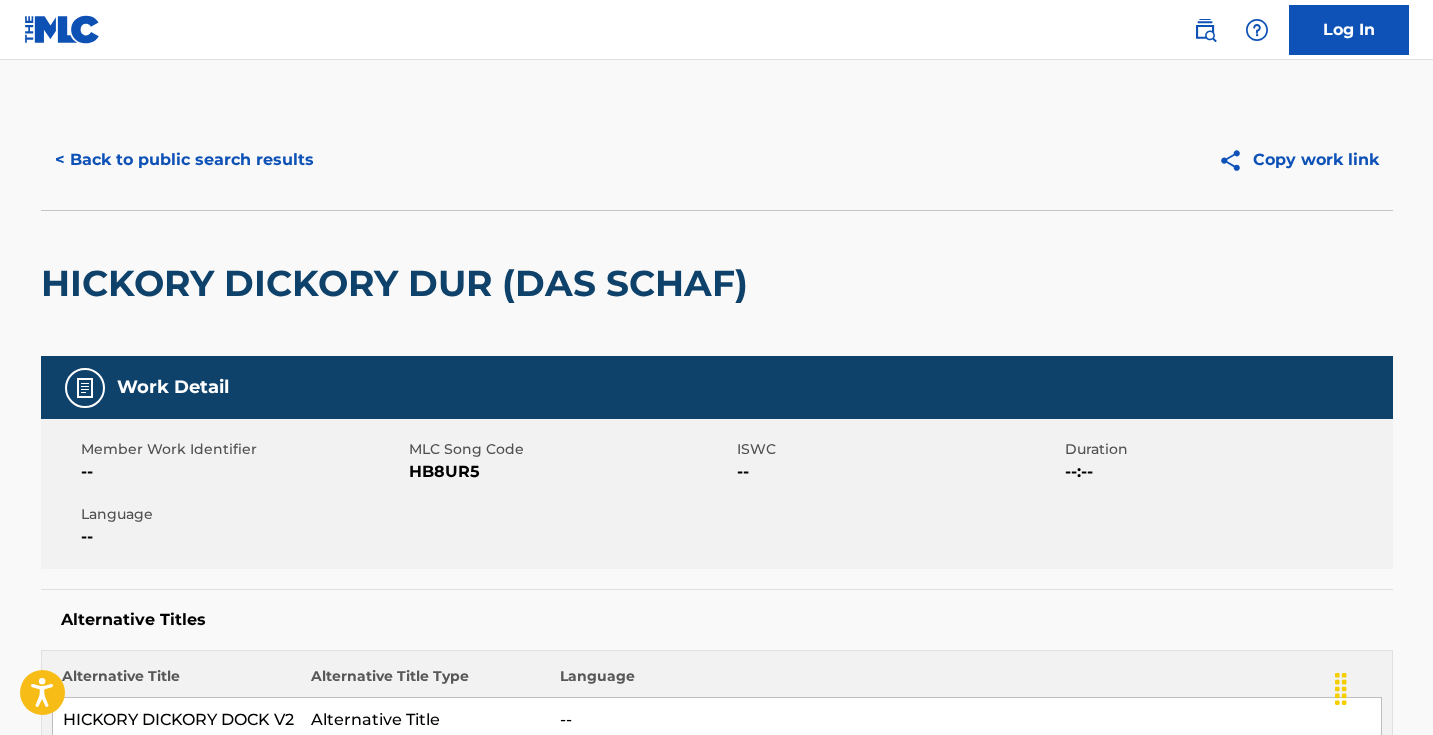 click on "HB8UR5" at bounding box center (570, 472) 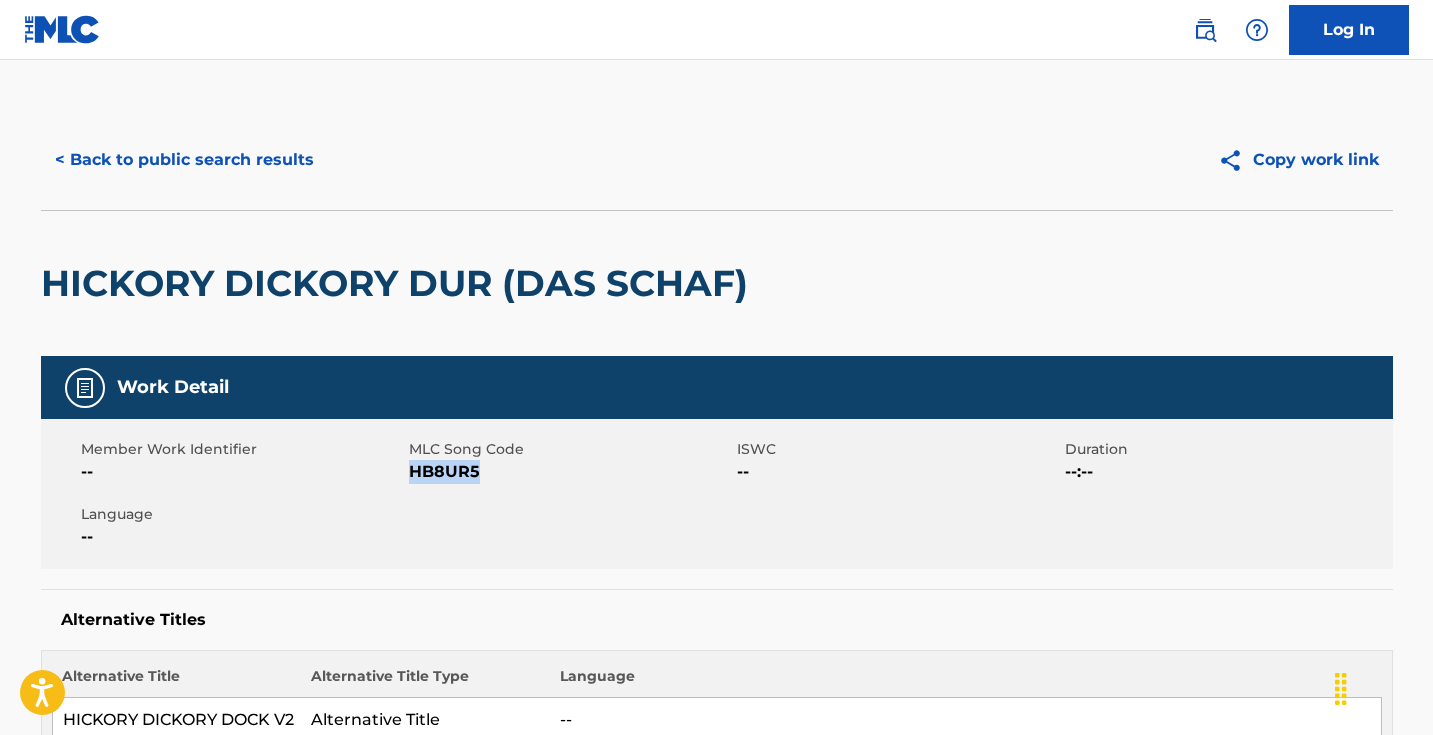 copy on "HB8UR5" 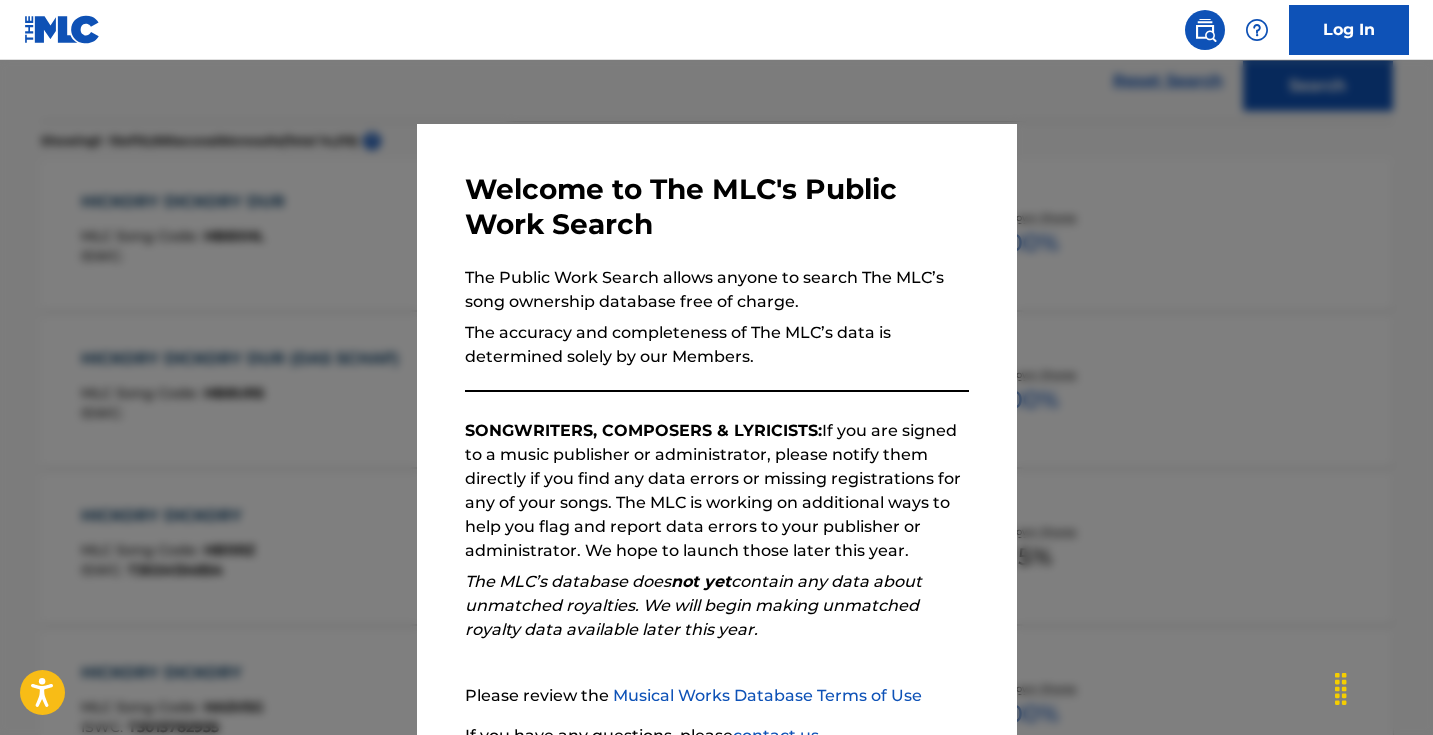 click at bounding box center (716, 427) 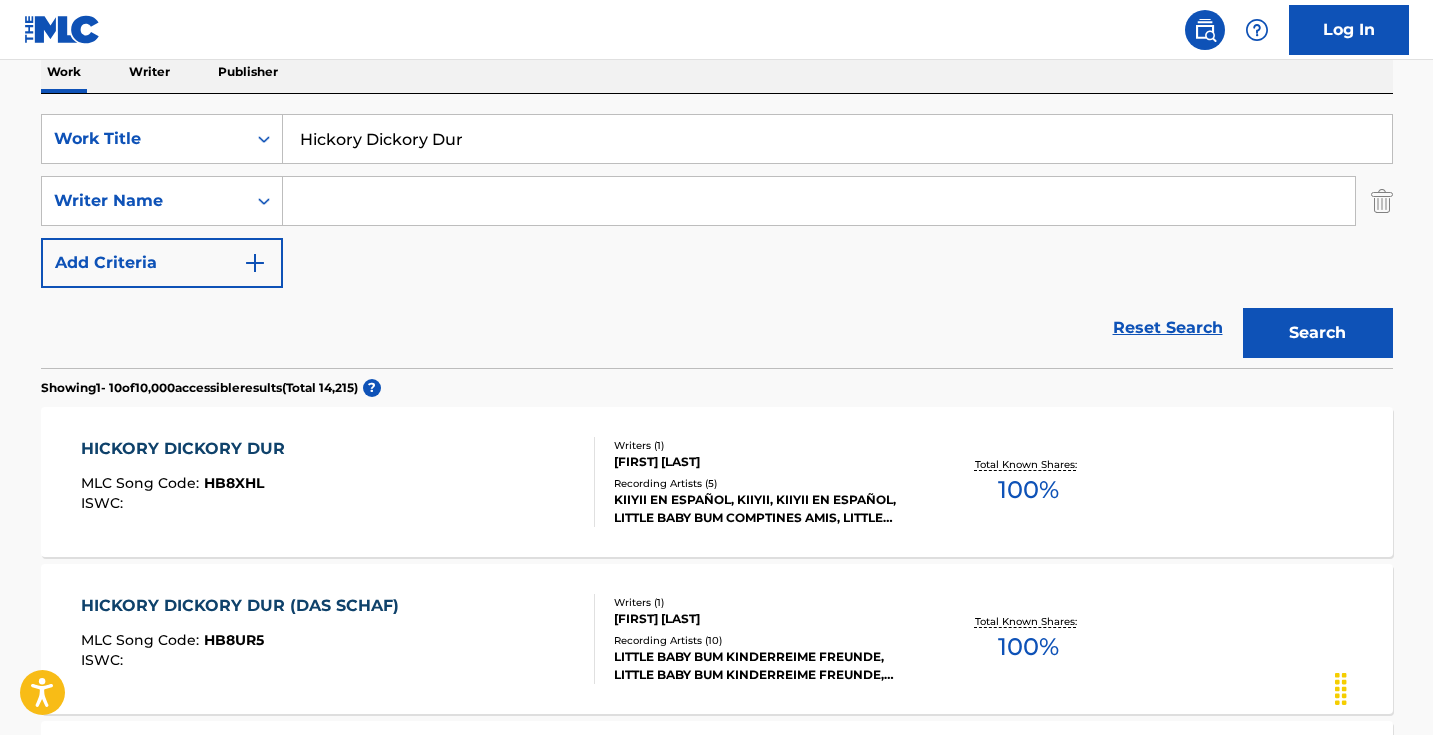 scroll, scrollTop: 222, scrollLeft: 0, axis: vertical 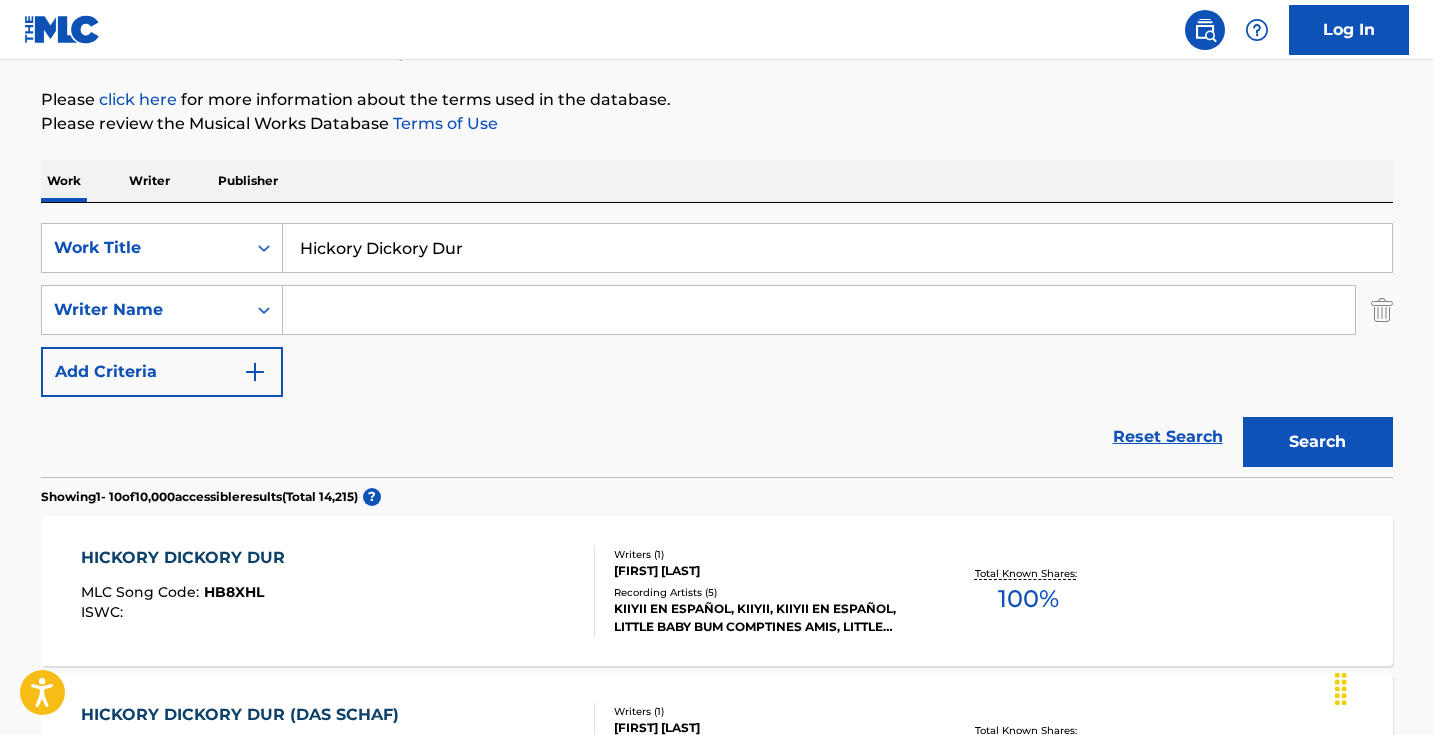 click on "Hickory Dickory Dur" at bounding box center [837, 248] 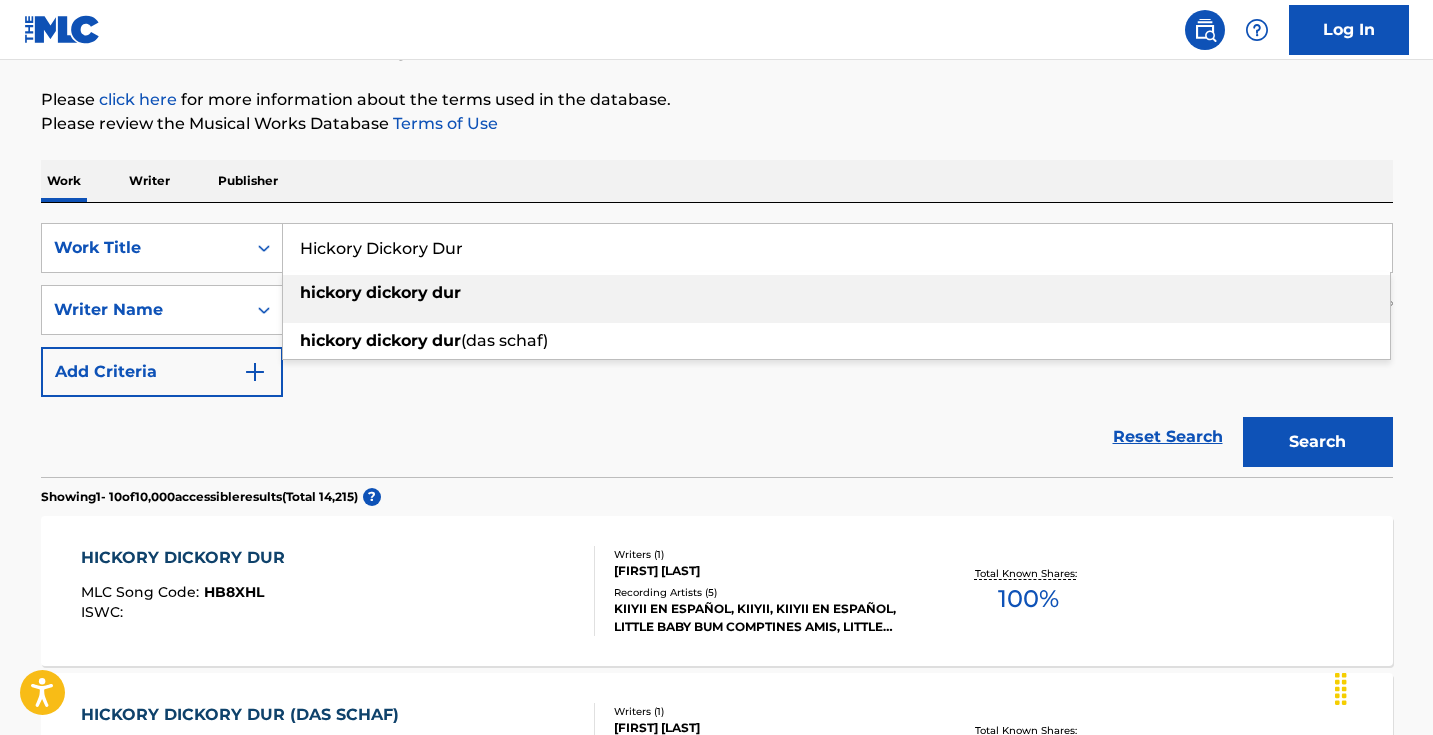 click on "Hickory Dickory Dur" at bounding box center [837, 248] 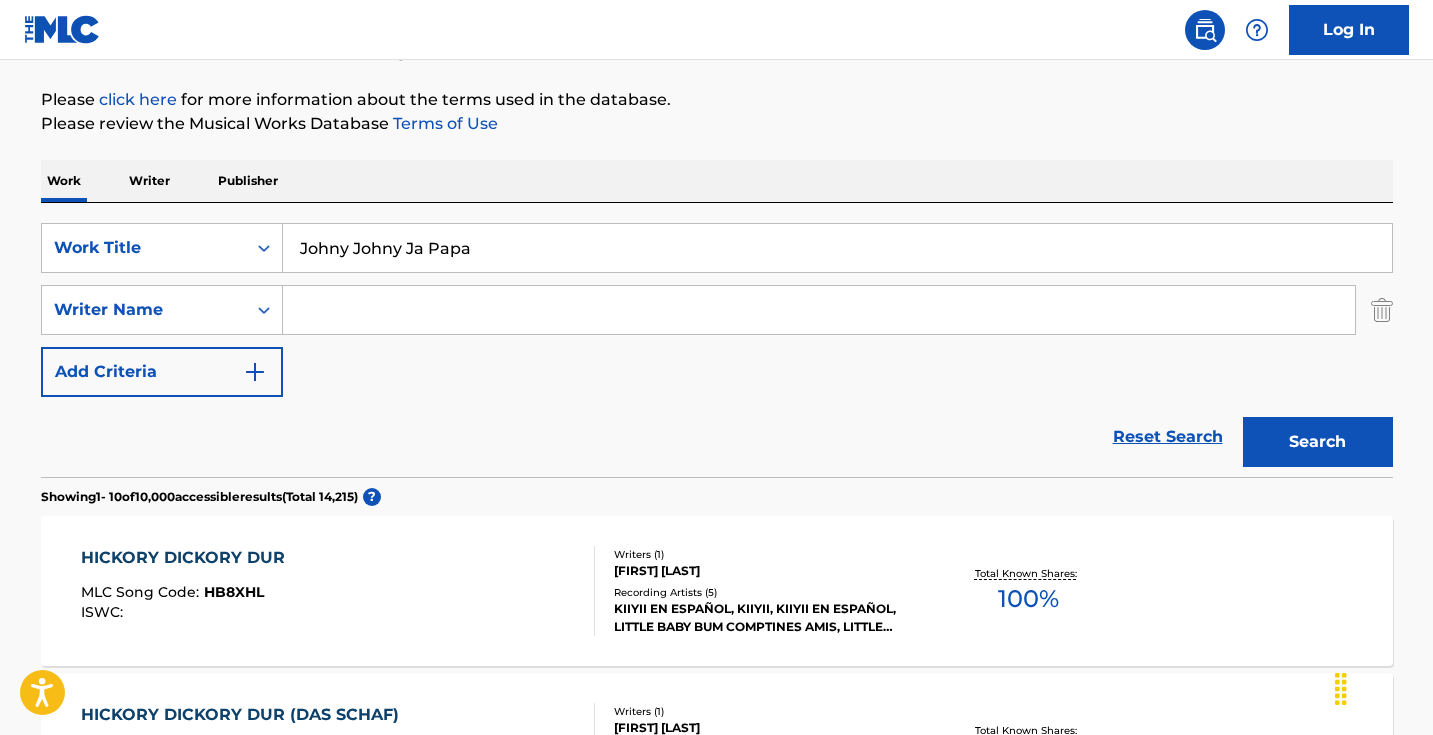 click on "Please review the Musical Works Database   Terms of Use" at bounding box center [717, 124] 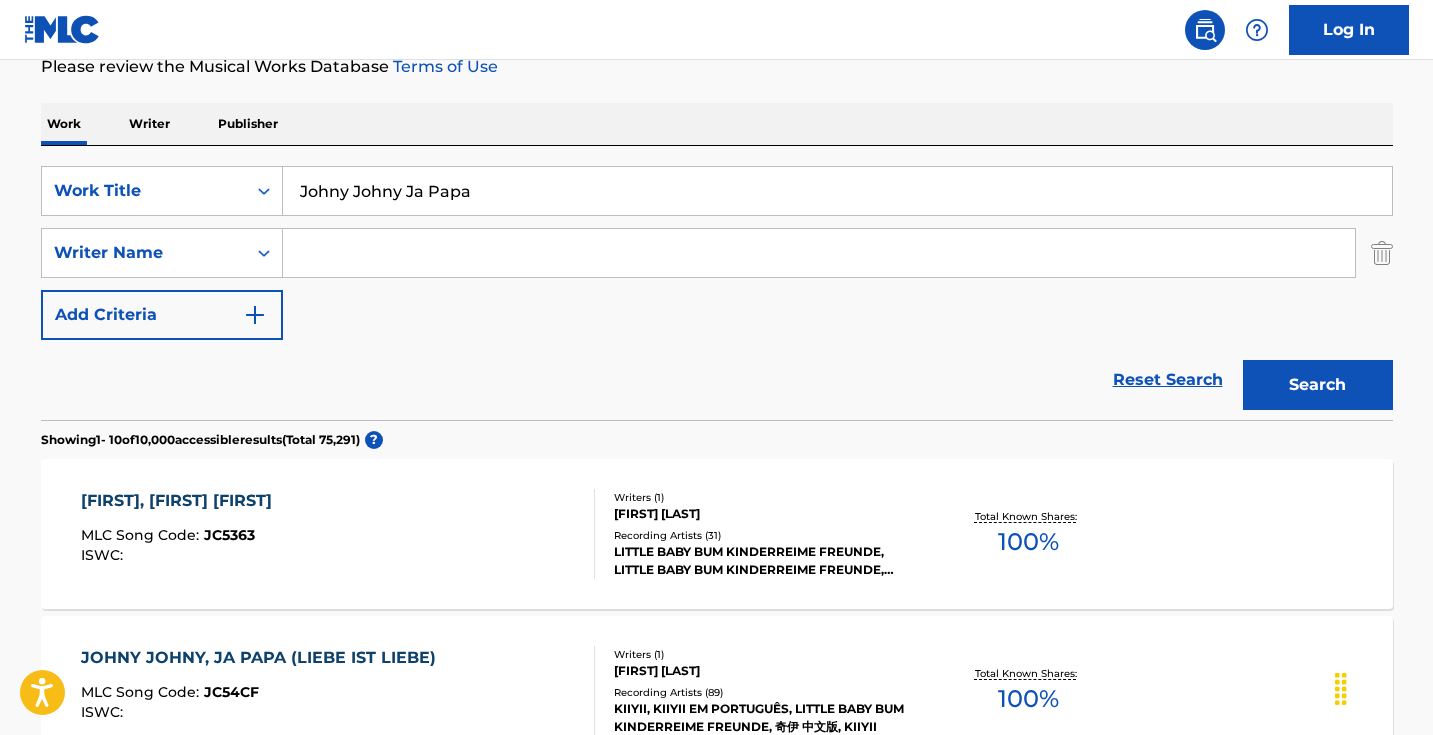 scroll, scrollTop: 318, scrollLeft: 0, axis: vertical 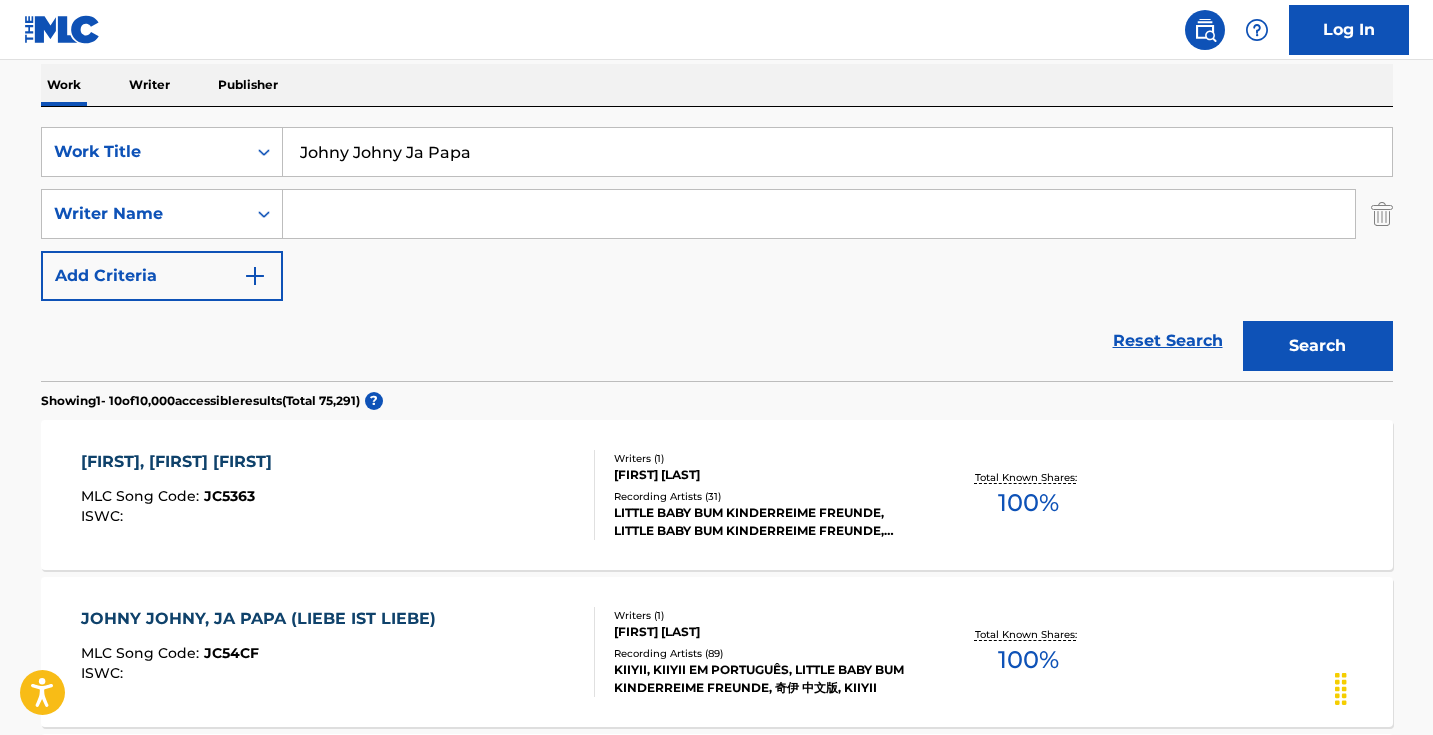 click on "Johny Johny Ja Papa" at bounding box center [837, 152] 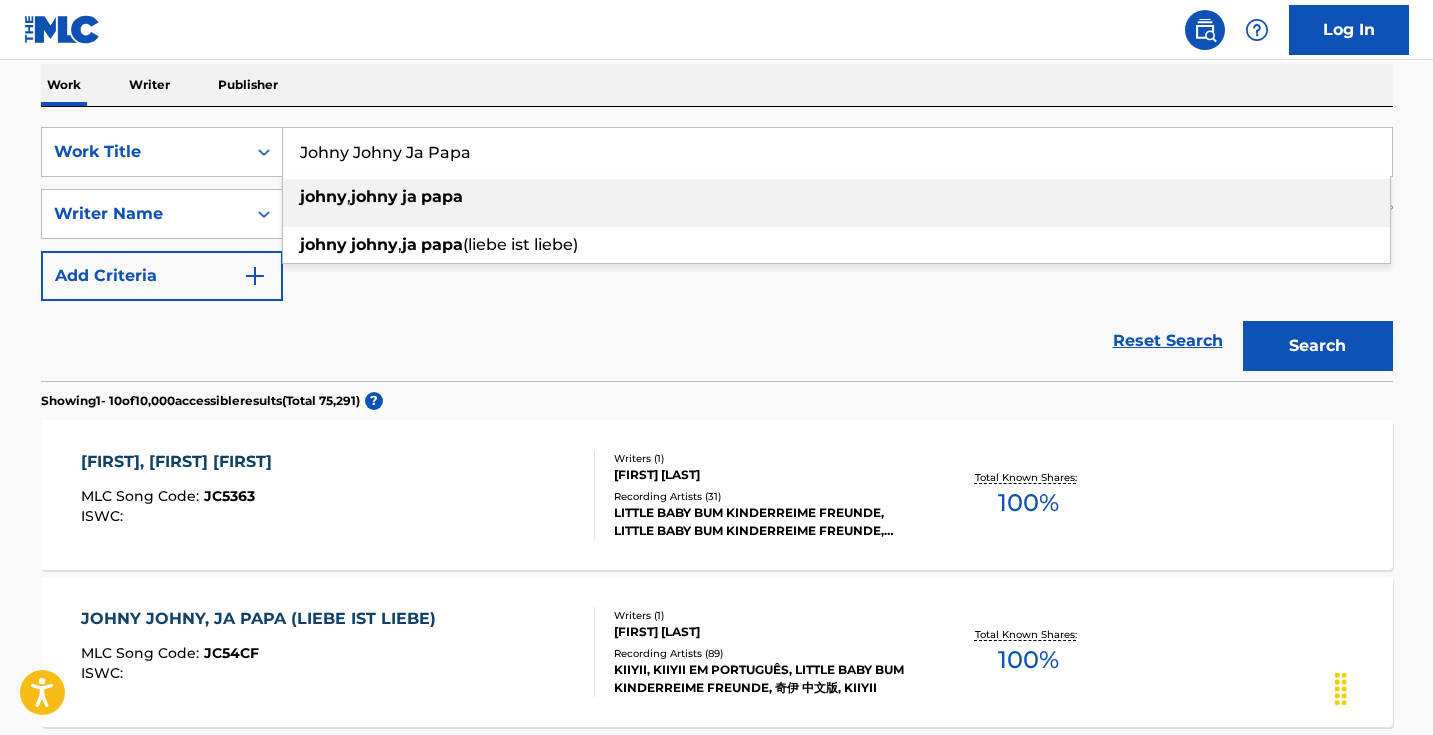 paste on "Supe Que Me Amabas" 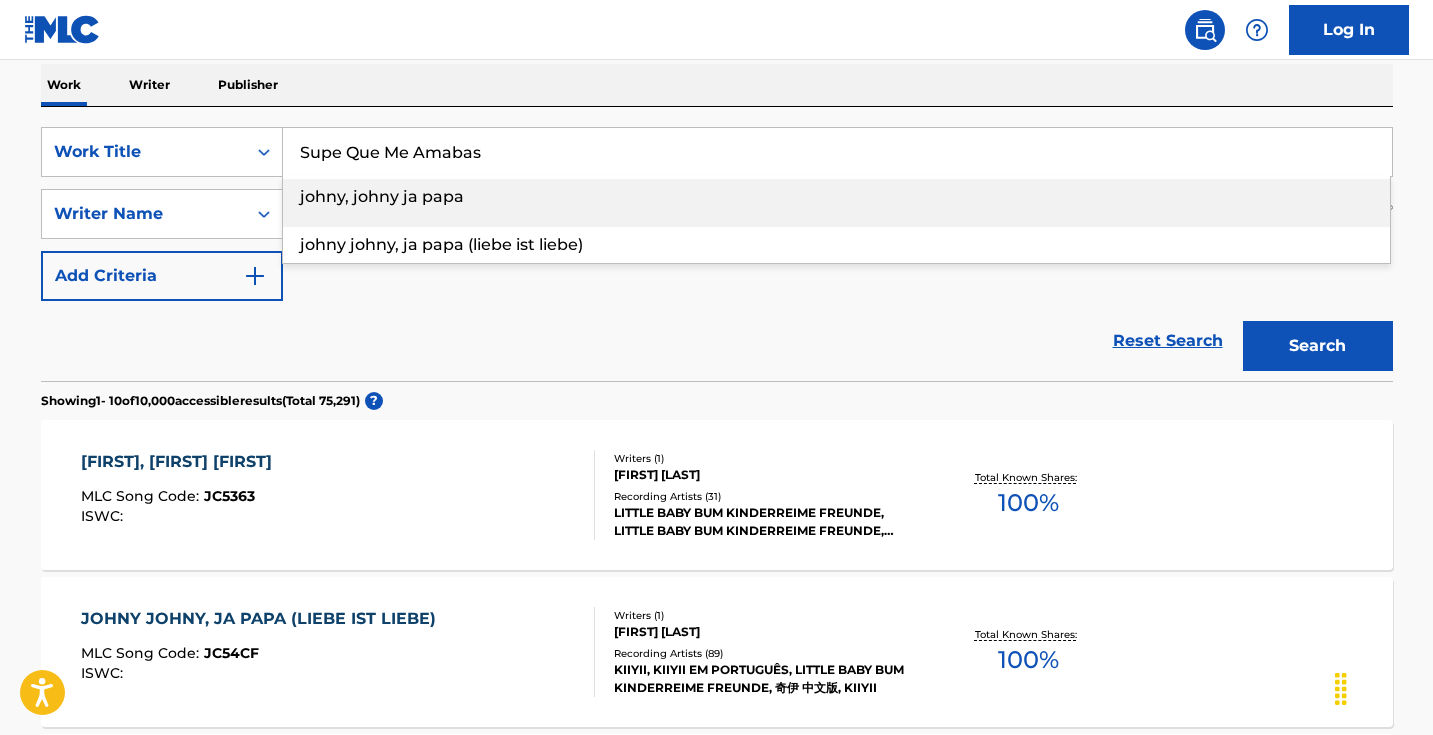 type on "Supe Que Me Amabas" 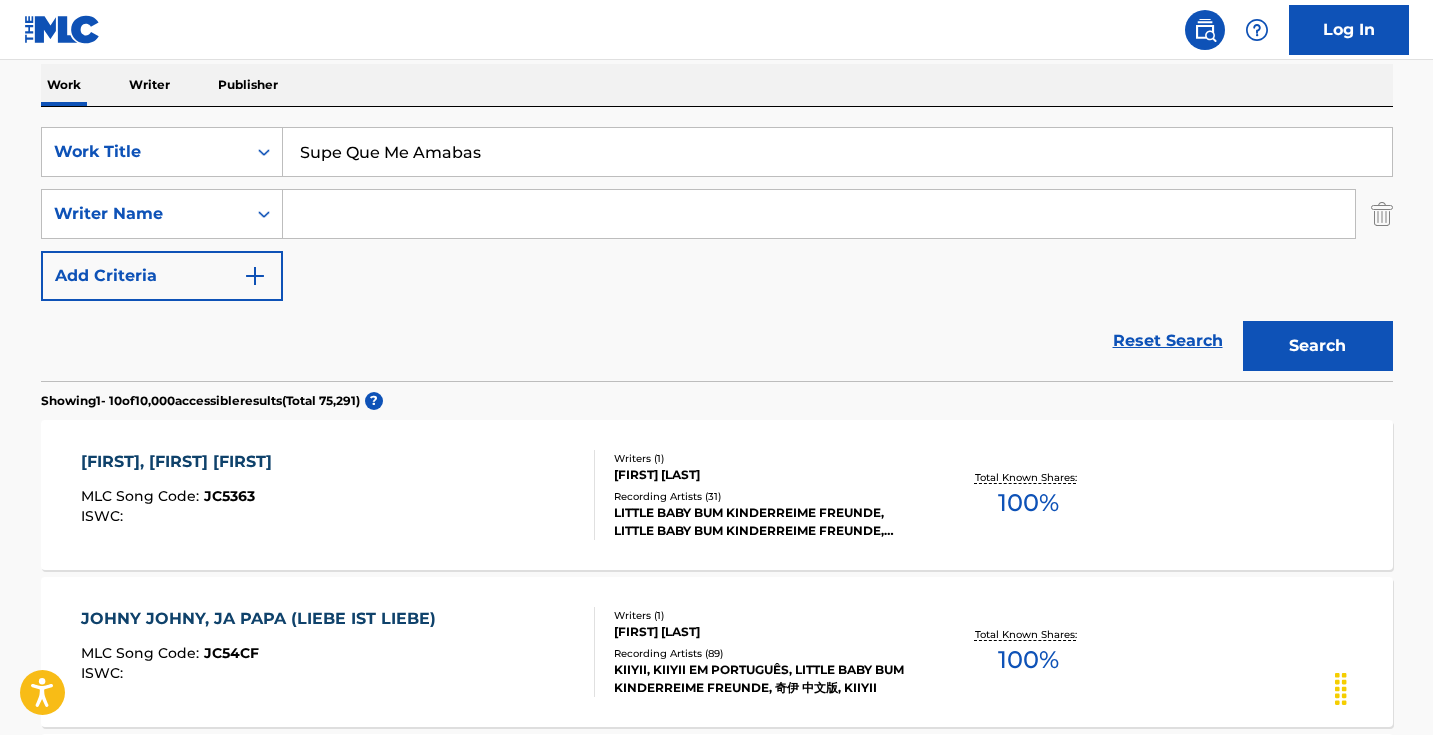drag, startPoint x: 1309, startPoint y: 343, endPoint x: 974, endPoint y: 297, distance: 338.14346 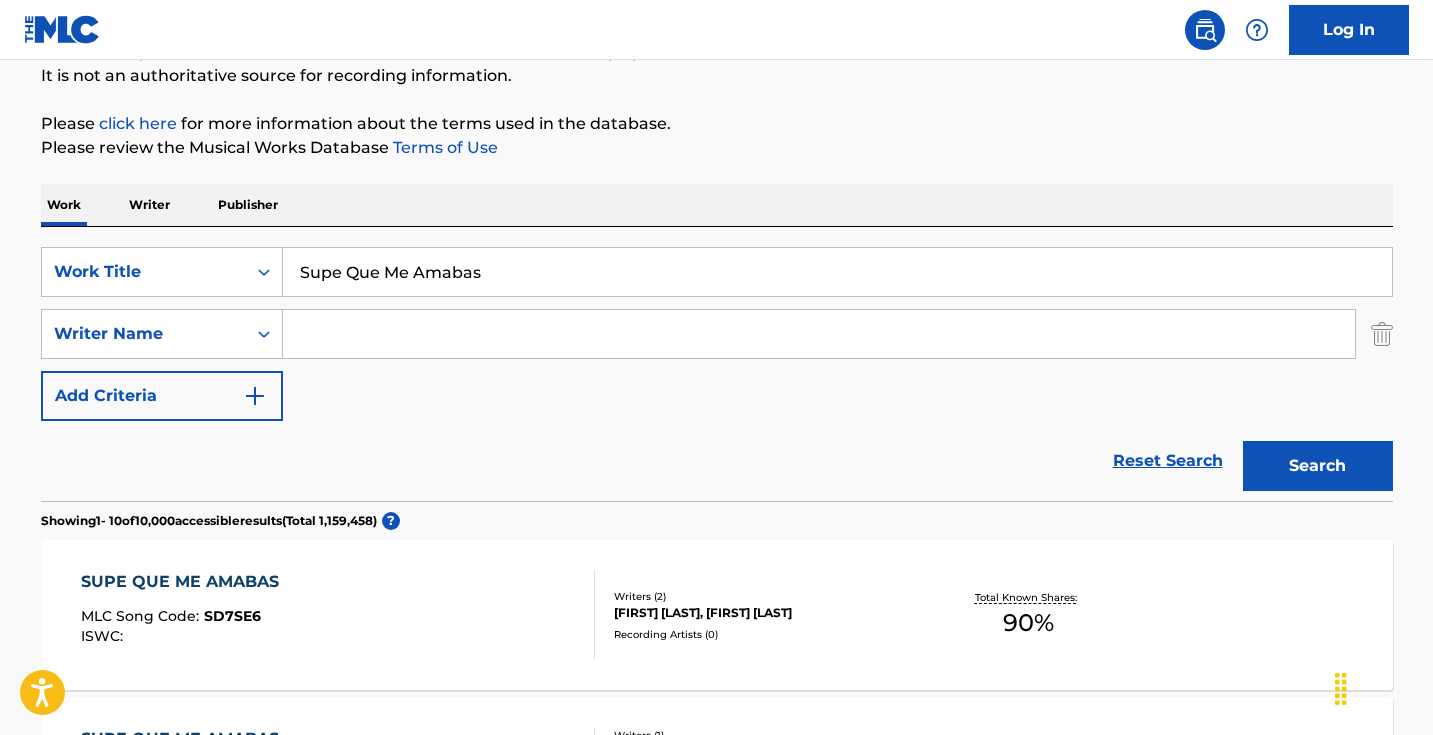 click at bounding box center (819, 334) 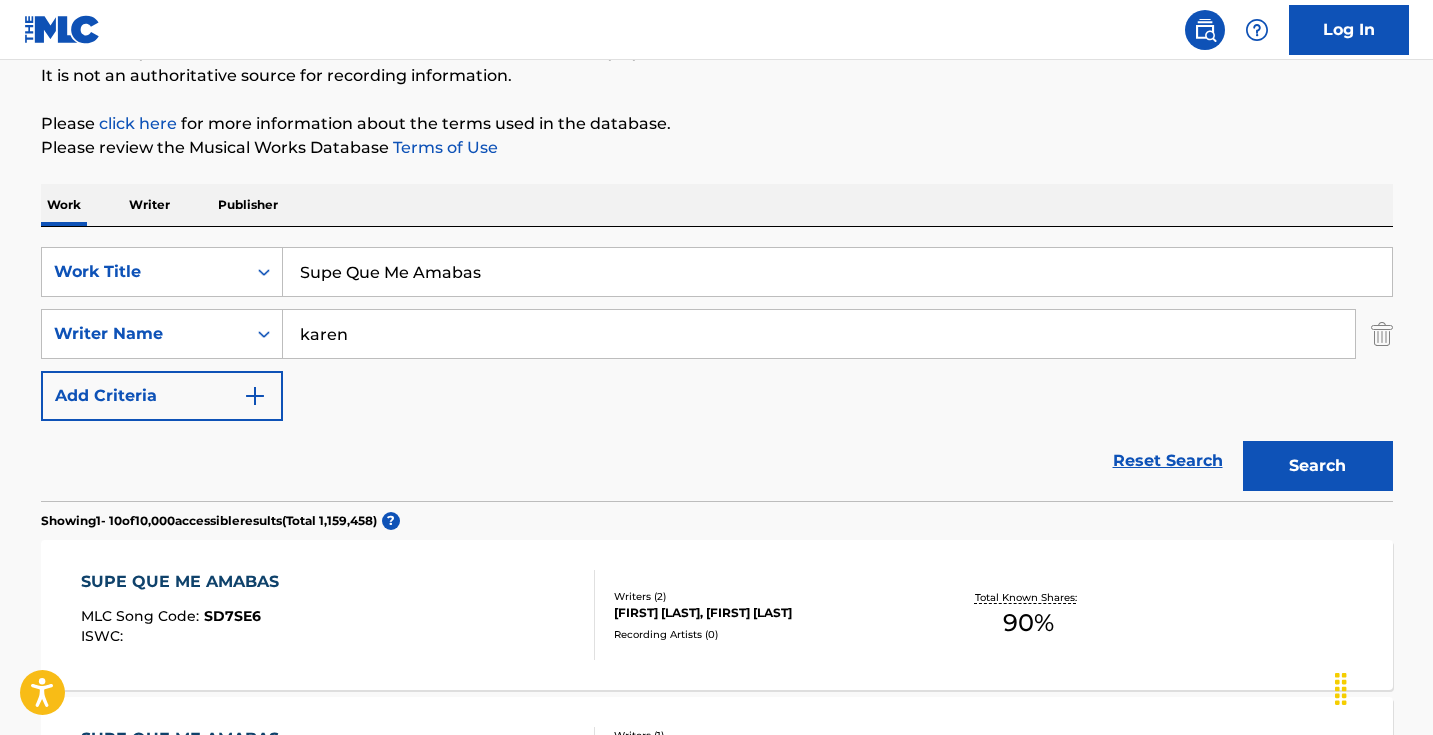 click on "Search" at bounding box center (1318, 466) 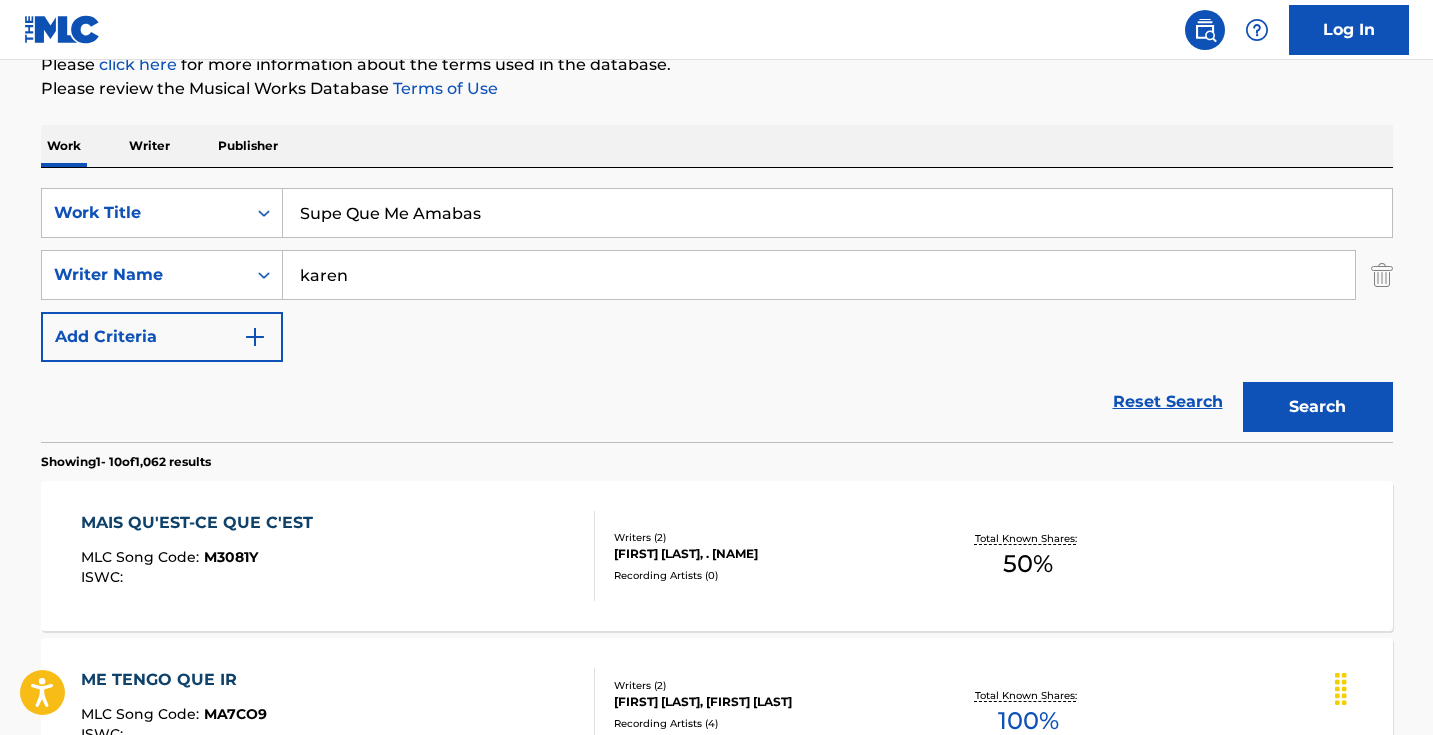 scroll, scrollTop: 285, scrollLeft: 0, axis: vertical 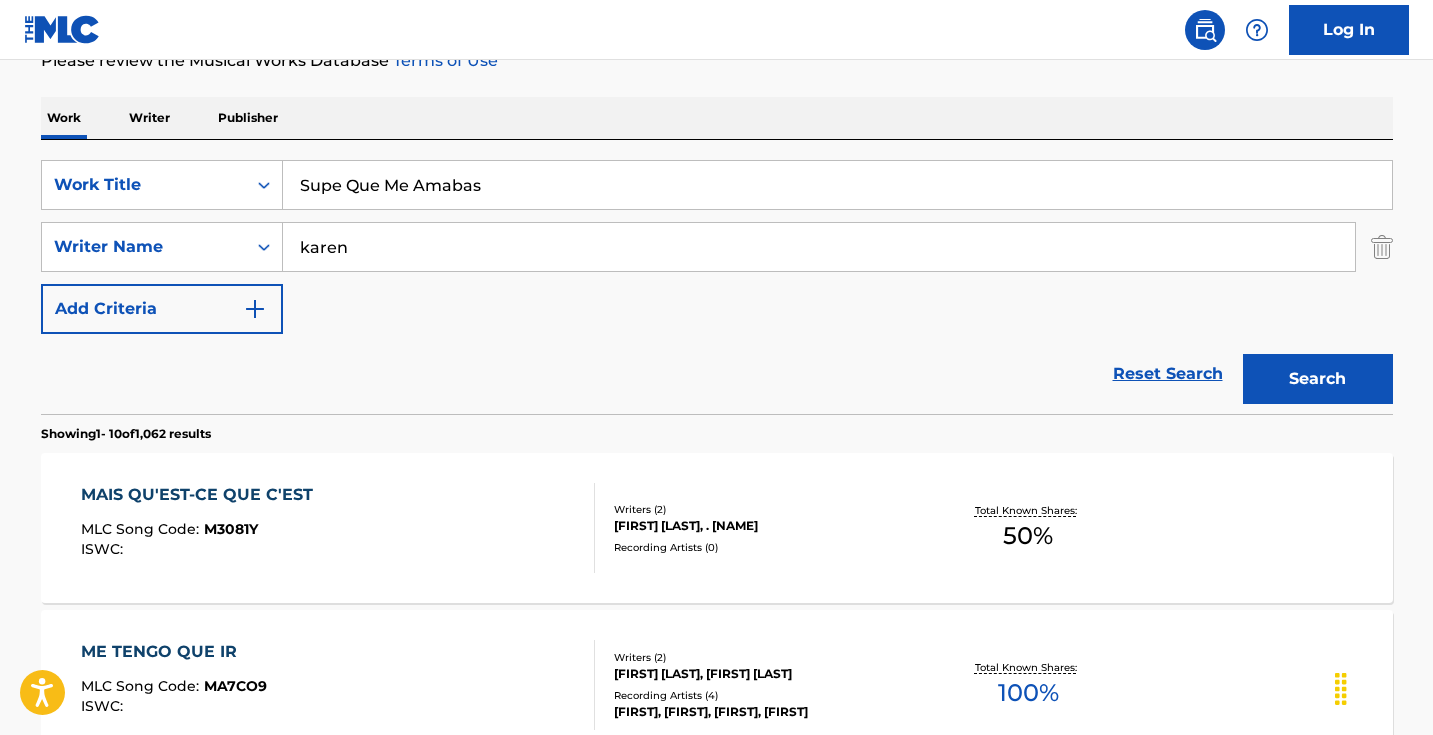 click on "karen" at bounding box center [819, 247] 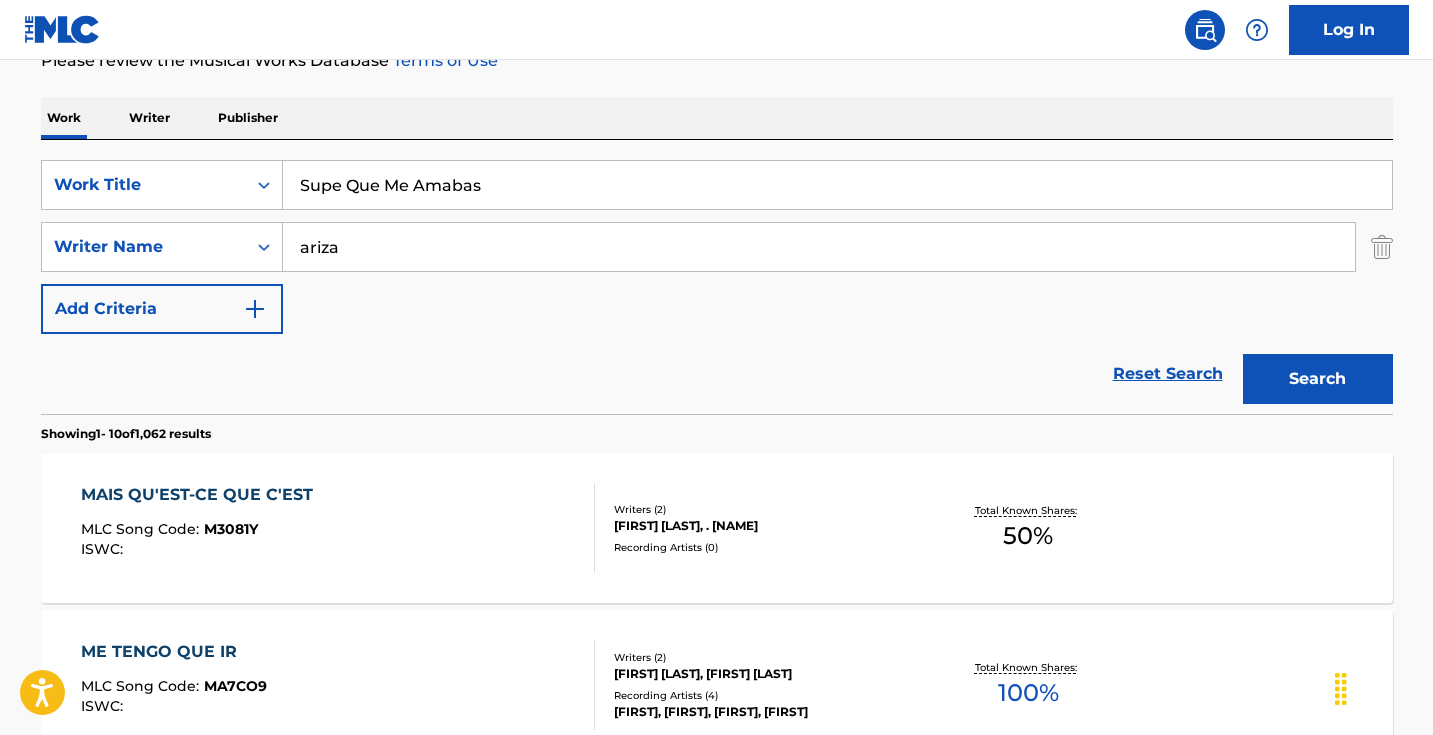 type on "ariza" 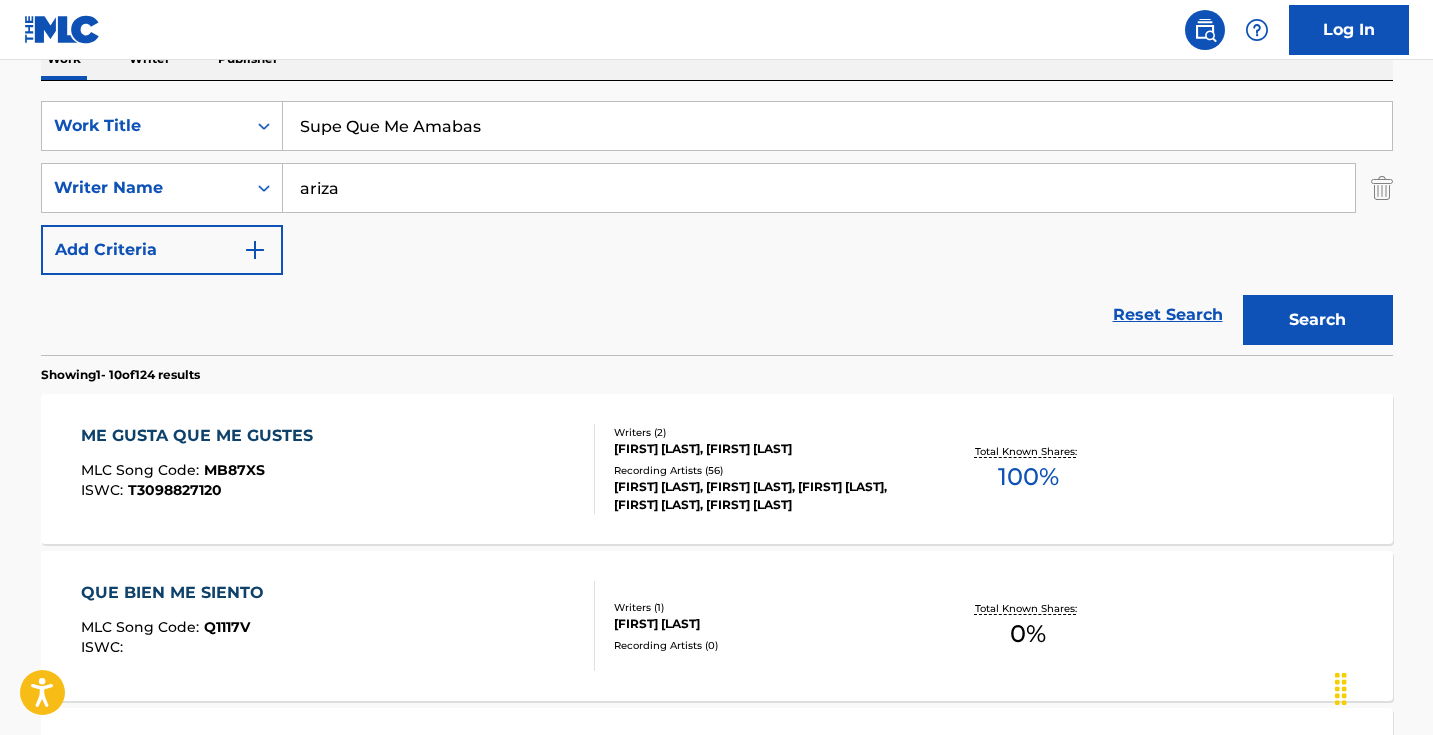 scroll, scrollTop: 377, scrollLeft: 0, axis: vertical 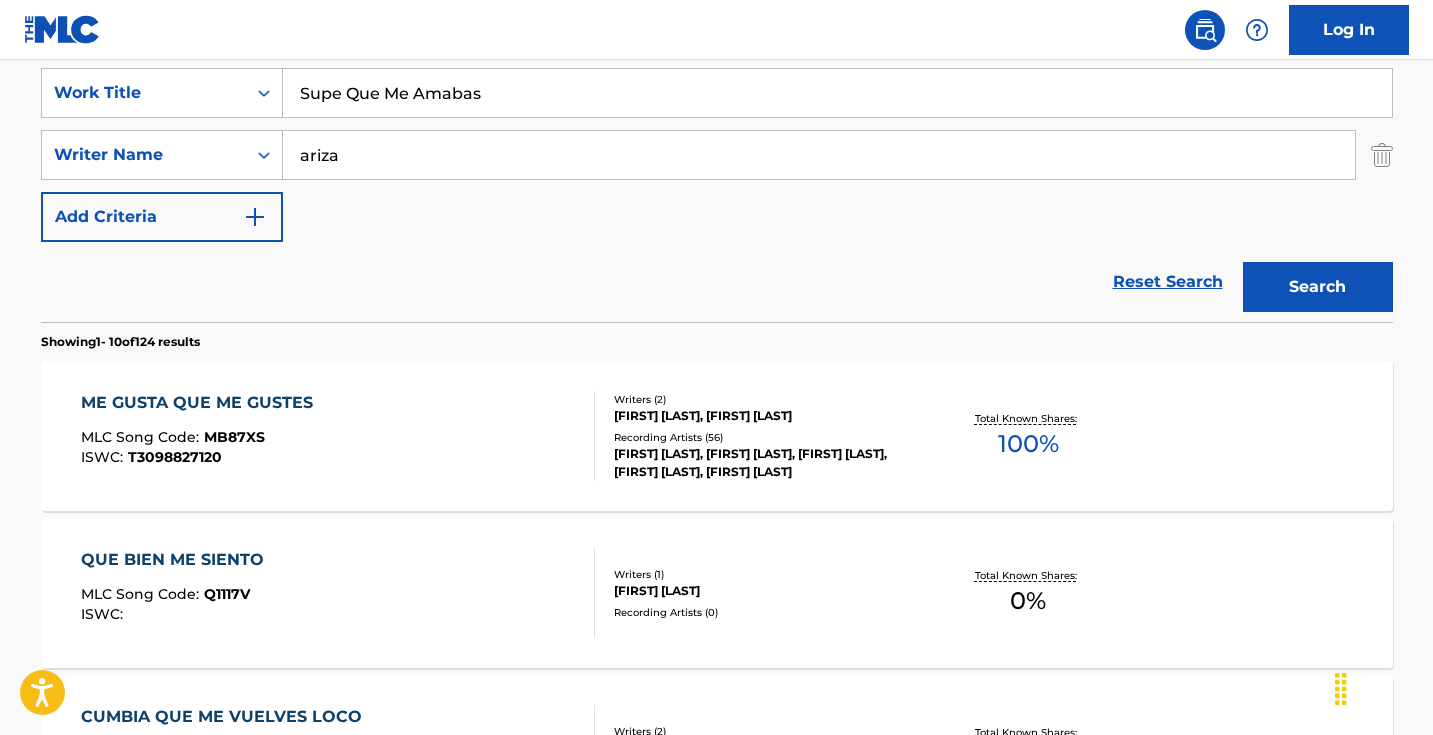 click on "ariza" at bounding box center [819, 155] 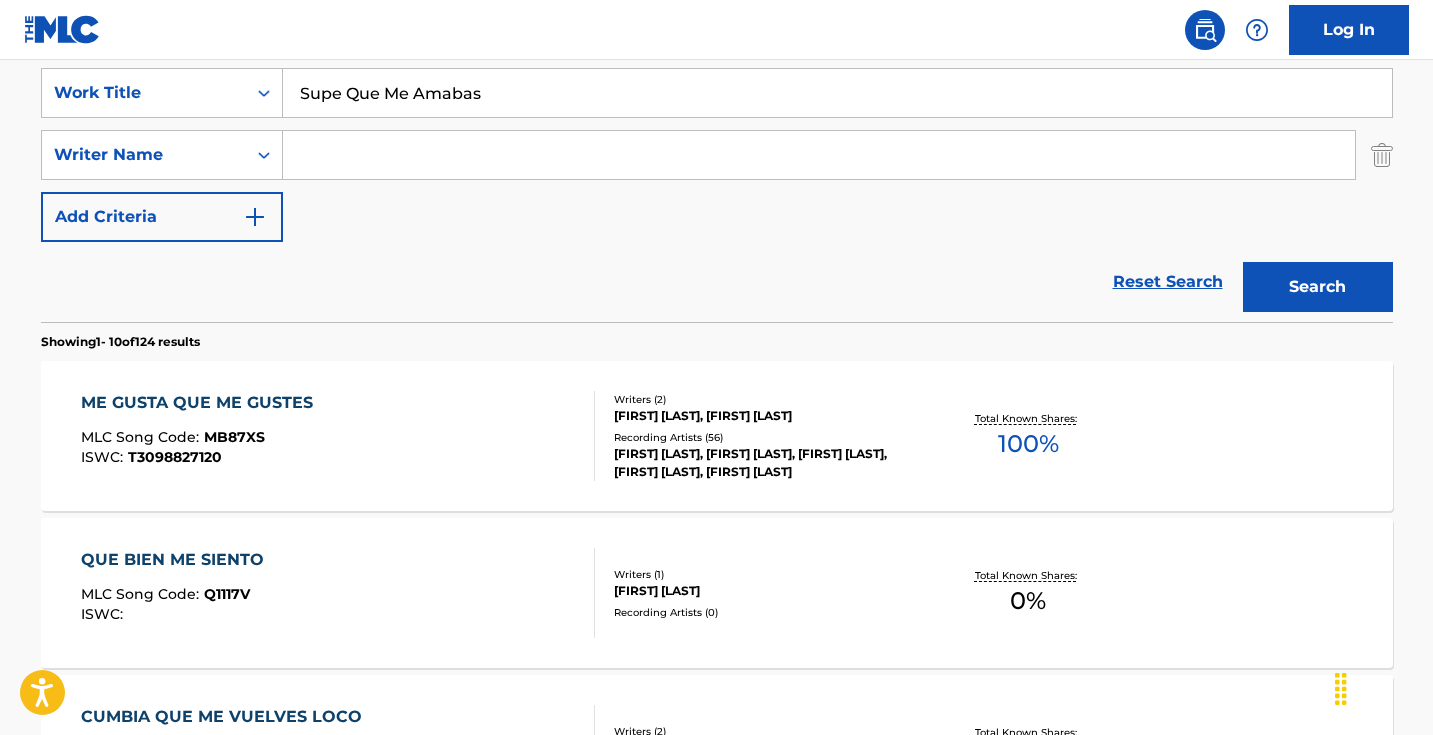 type 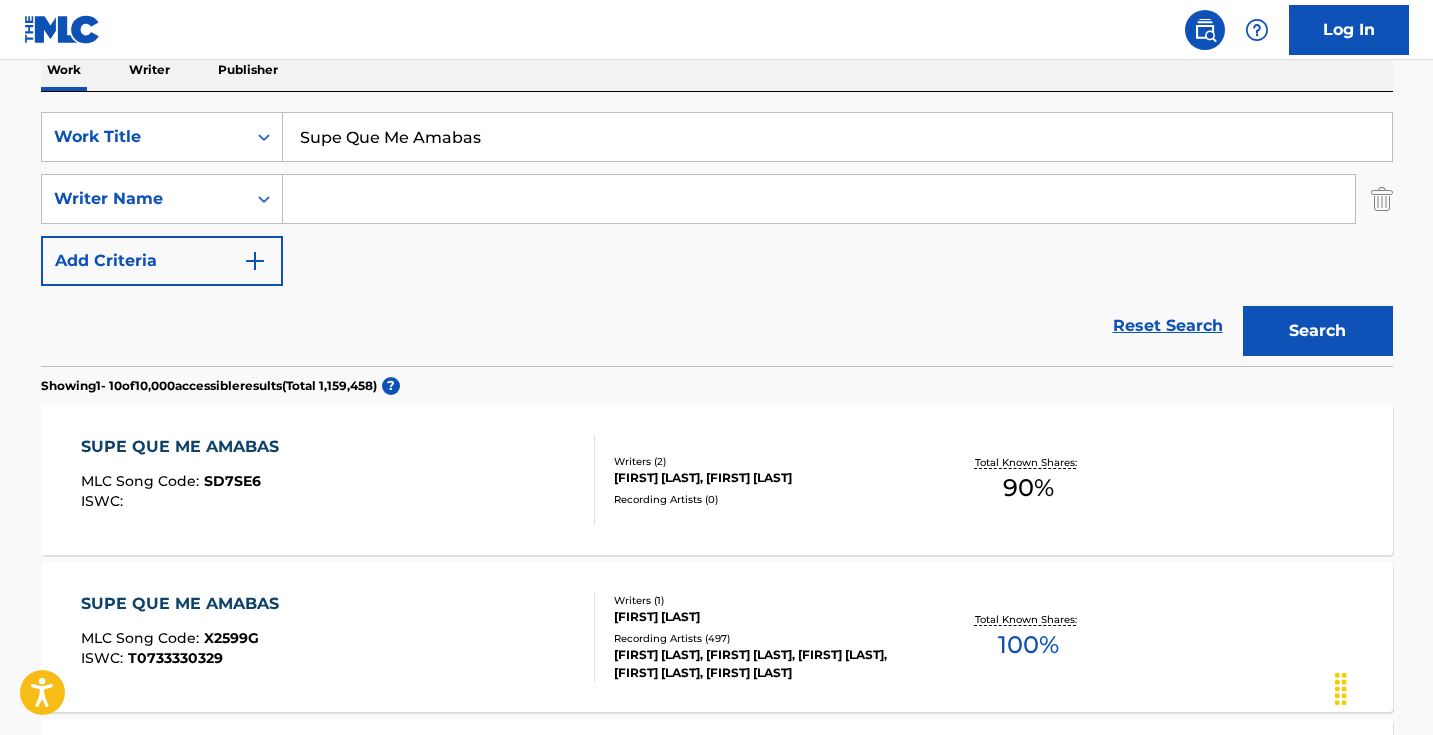 scroll, scrollTop: 492, scrollLeft: 0, axis: vertical 